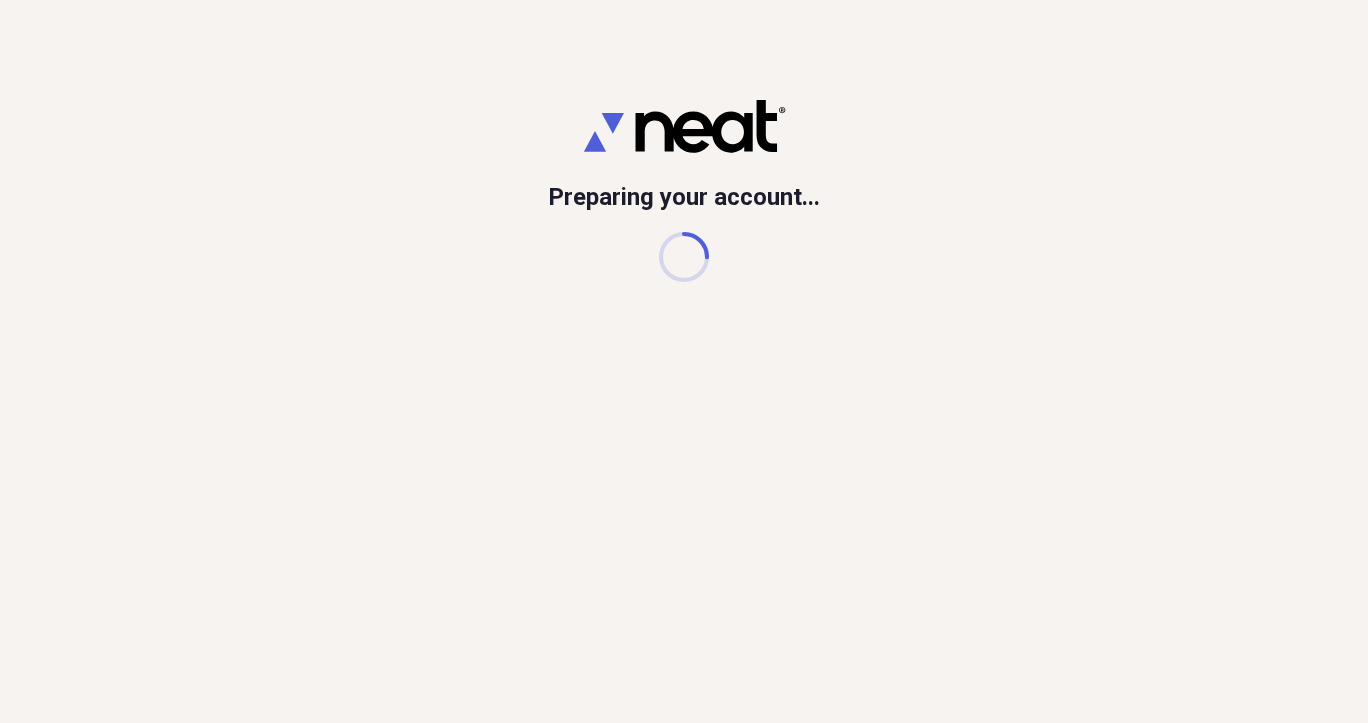 scroll, scrollTop: 0, scrollLeft: 0, axis: both 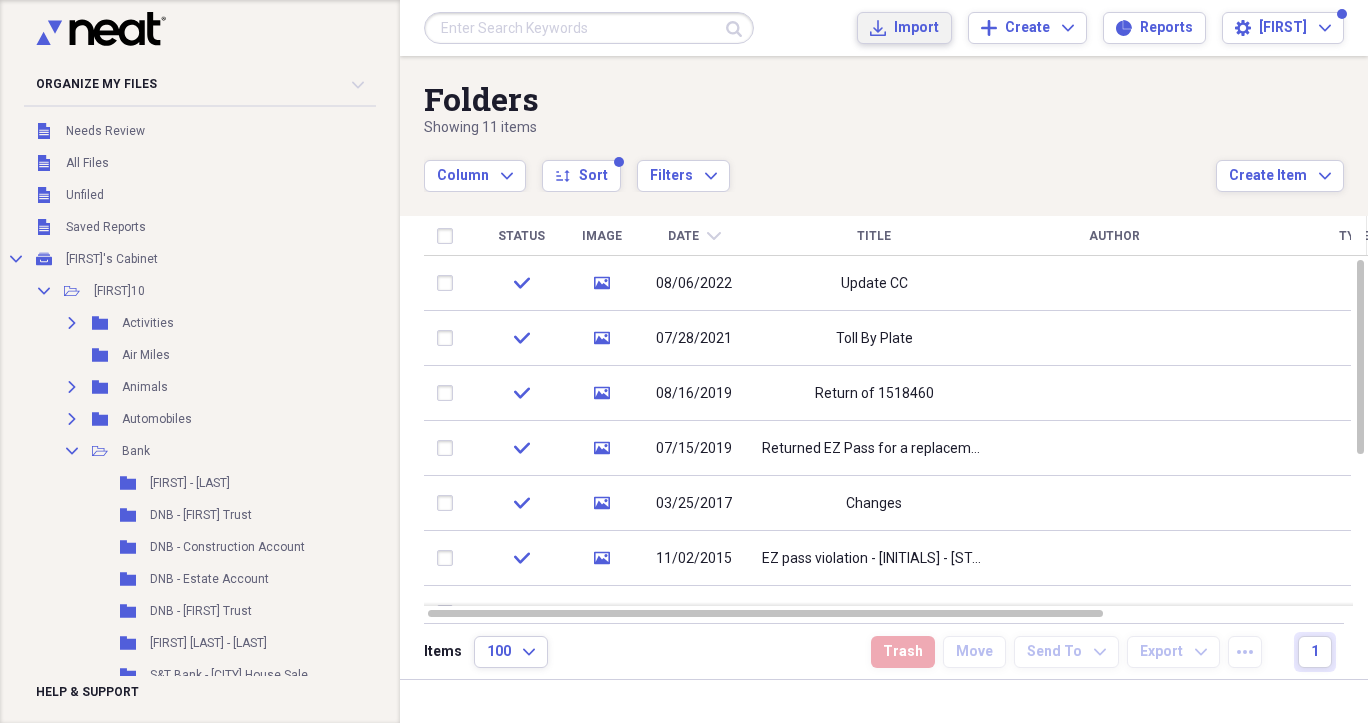 click on "Import" at bounding box center [916, 28] 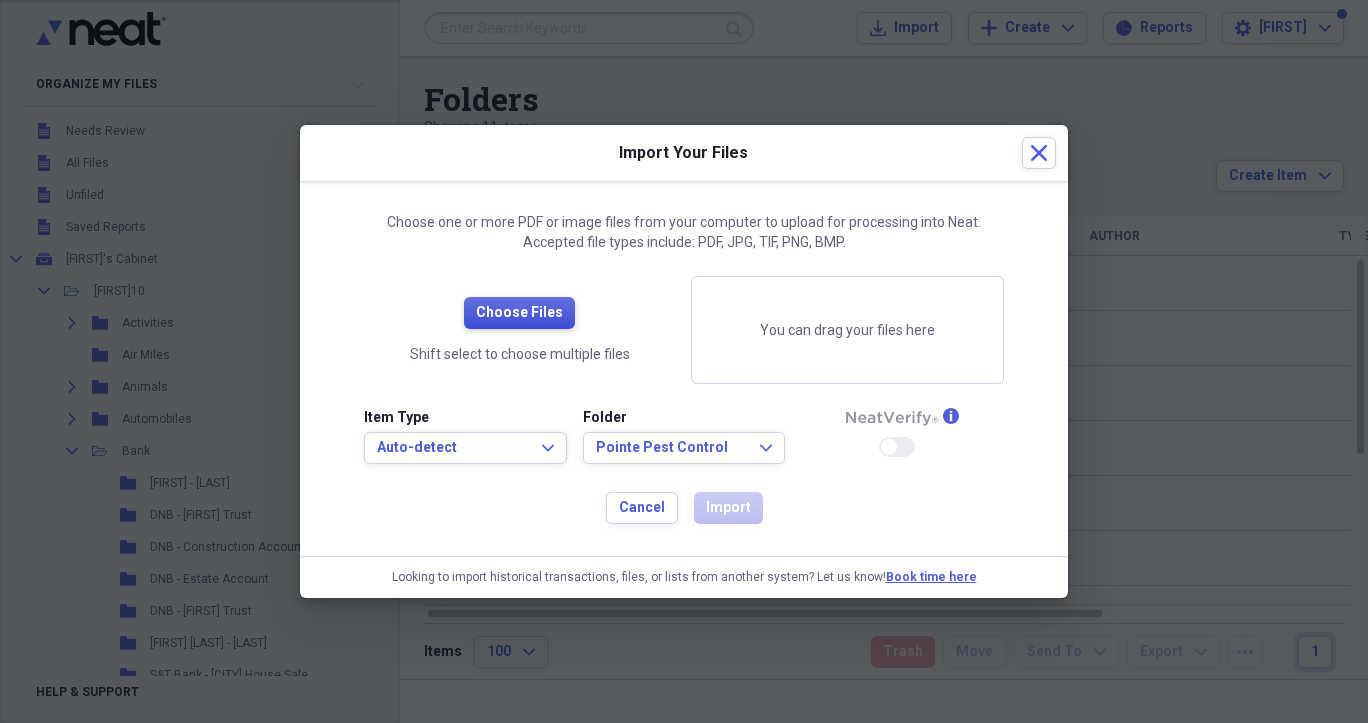click on "Choose Files" at bounding box center (519, 313) 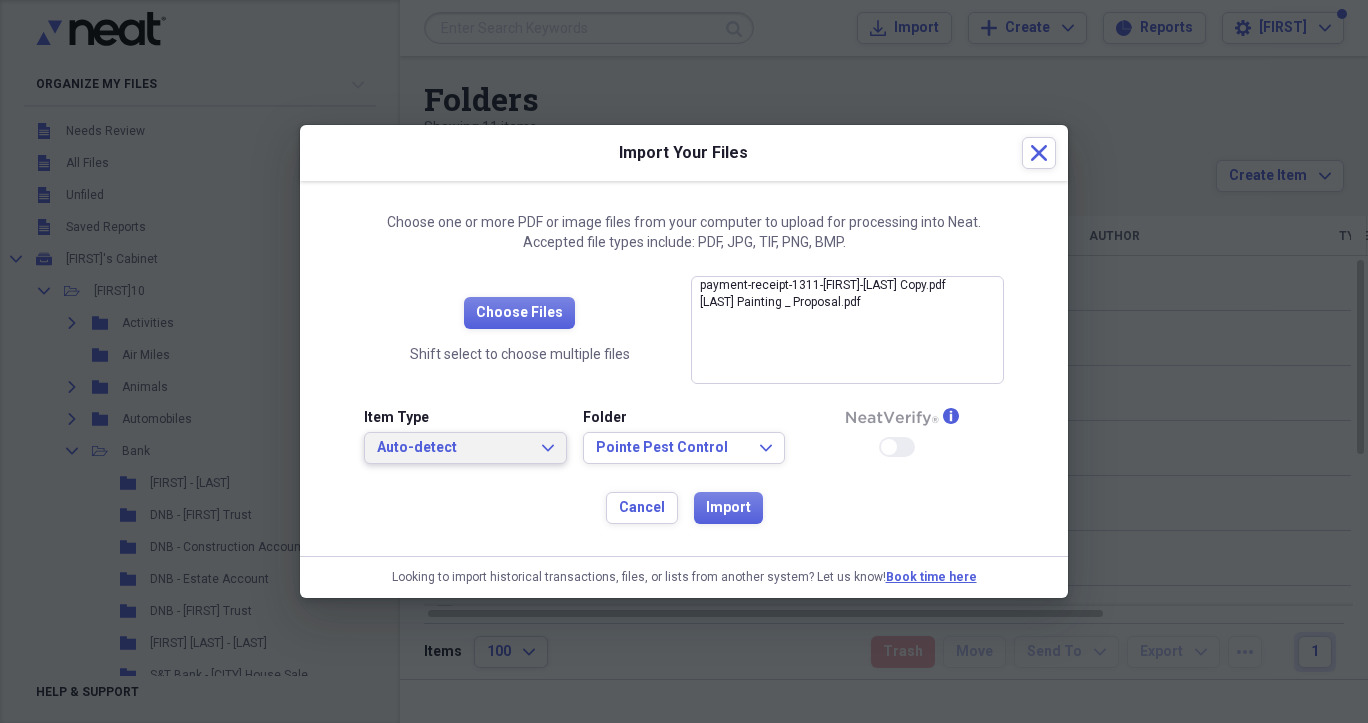 click on "Expand" 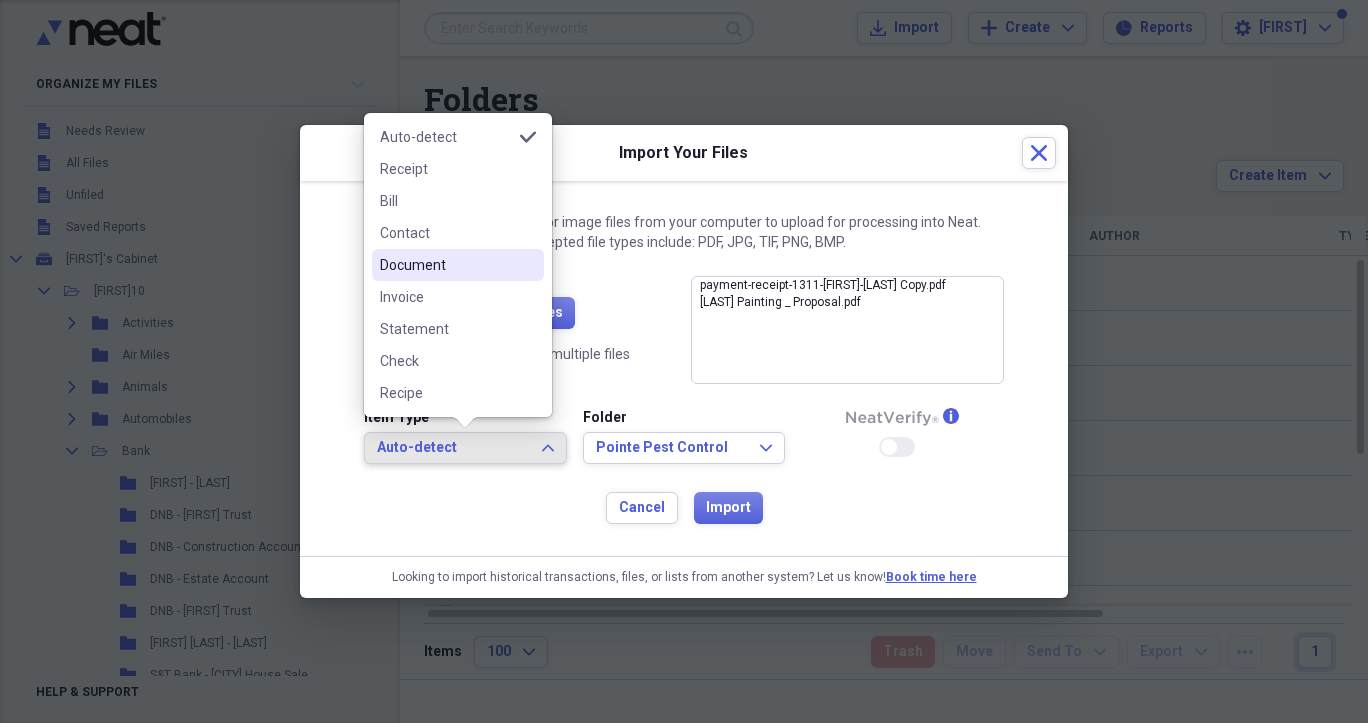 click on "Document" at bounding box center (446, 265) 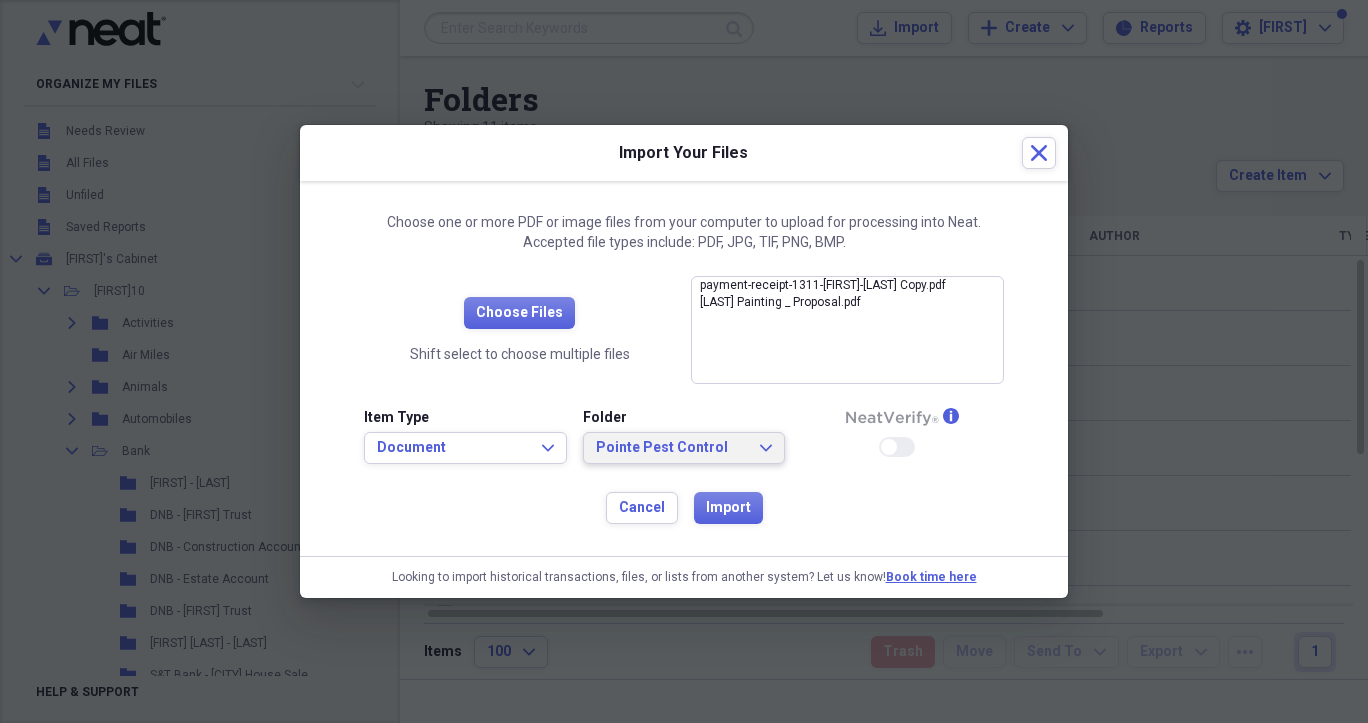 click on "Expand" 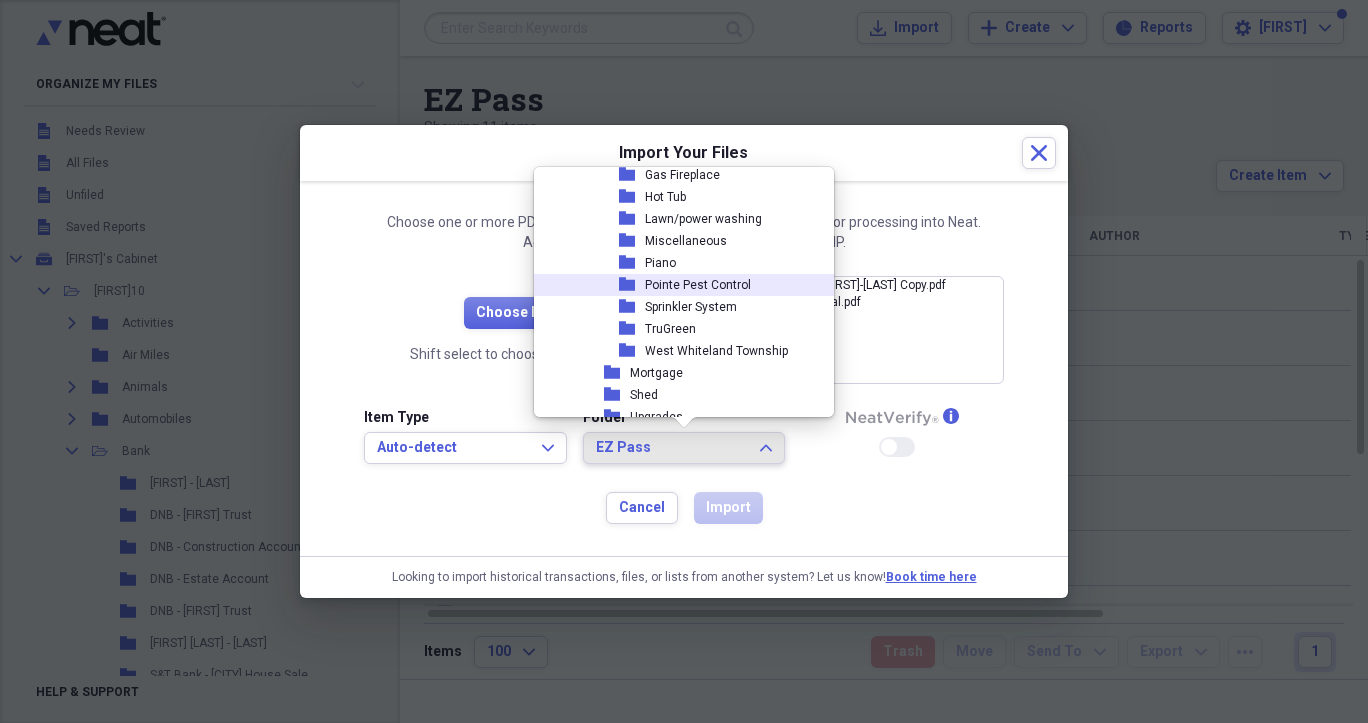 scroll, scrollTop: 2174, scrollLeft: 0, axis: vertical 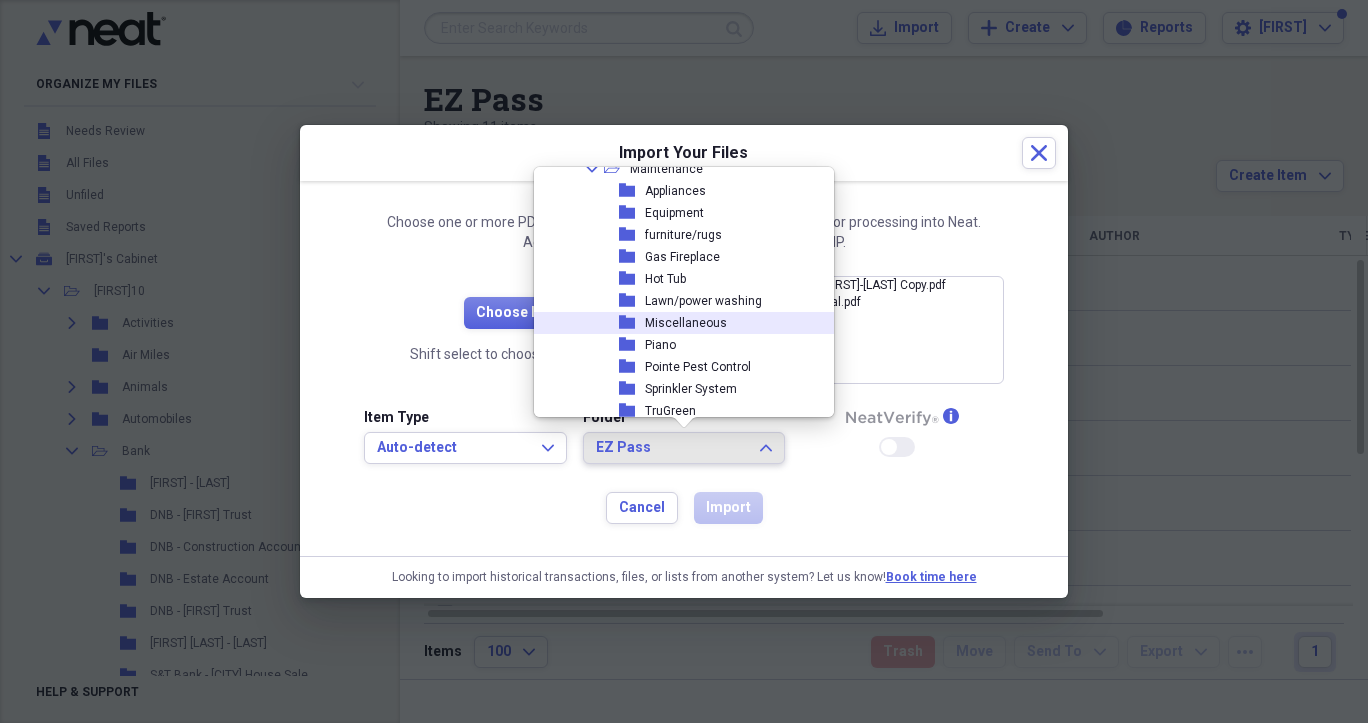 click on "Miscellaneous" at bounding box center (686, 323) 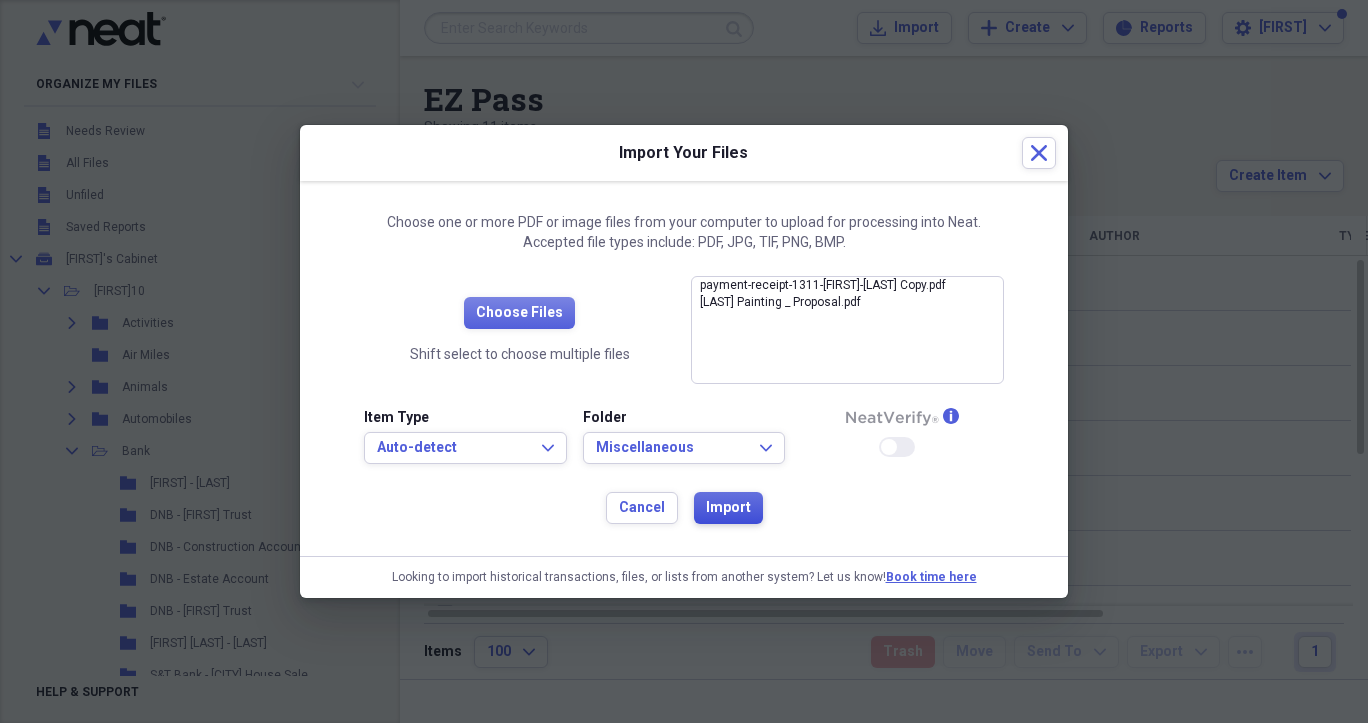click on "Import" at bounding box center [728, 508] 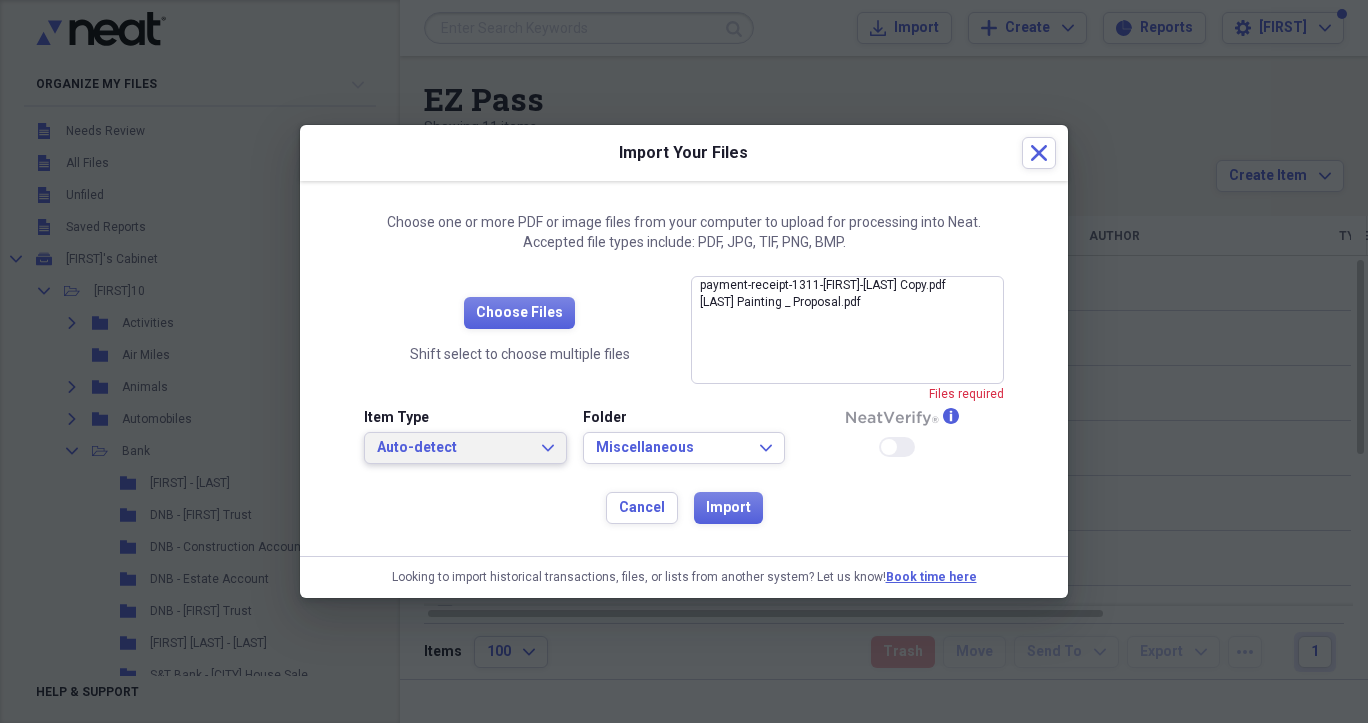 click on "Auto-detect Expand" at bounding box center [465, 448] 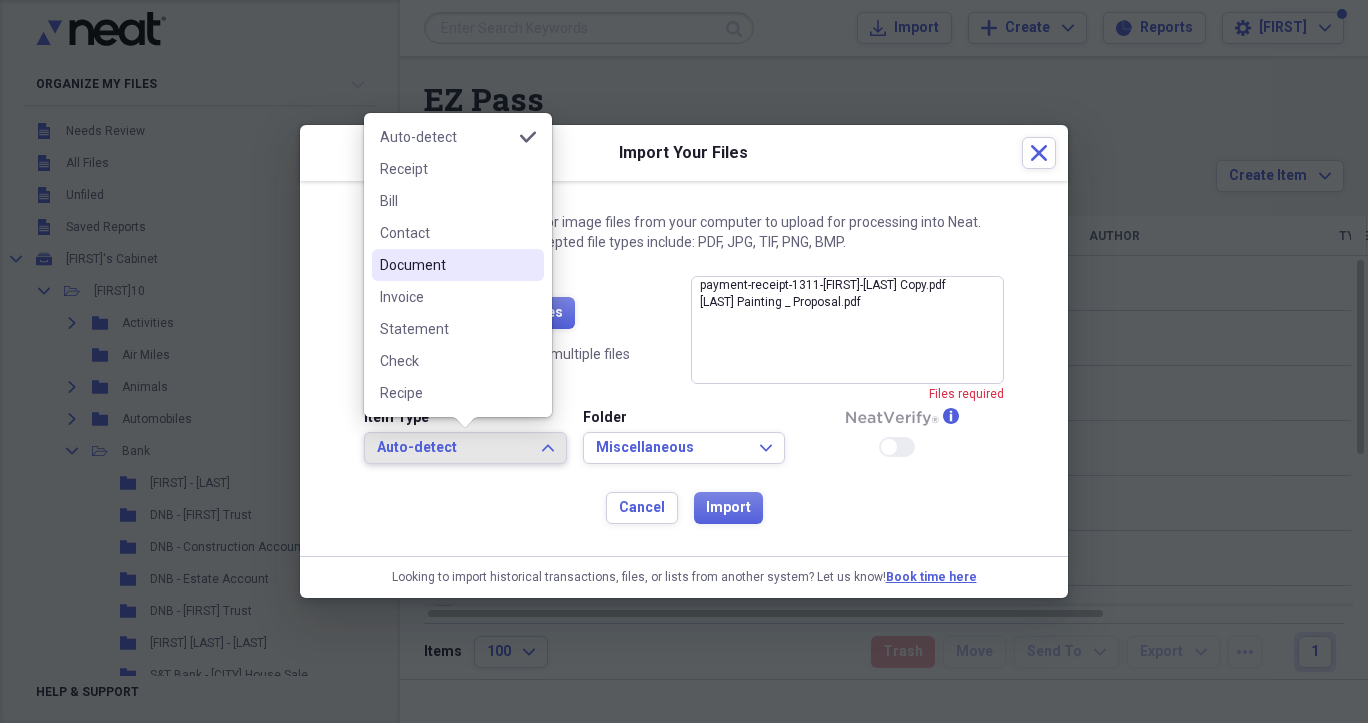click on "Document" at bounding box center (446, 265) 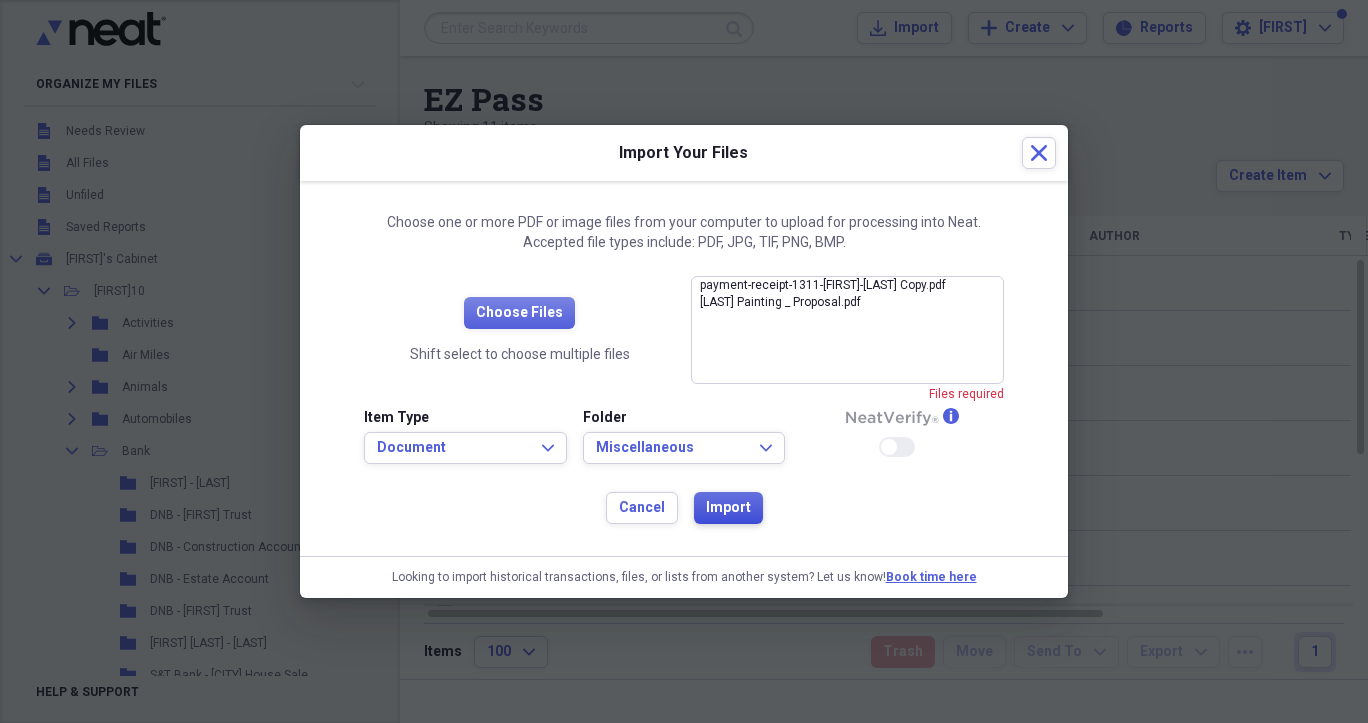 click on "Import" at bounding box center [728, 508] 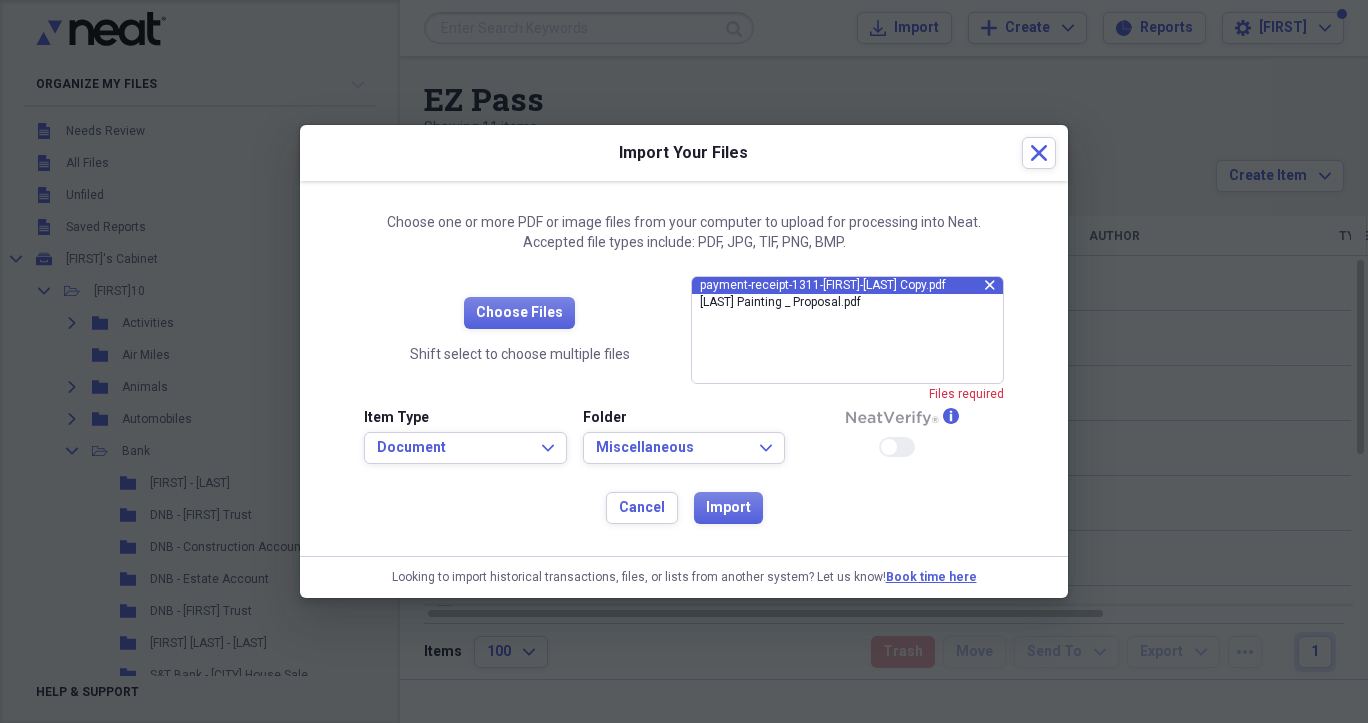 click on "payment-receipt-1311-[FIRST]-[LAST] Copy.pdf" at bounding box center [842, 285] 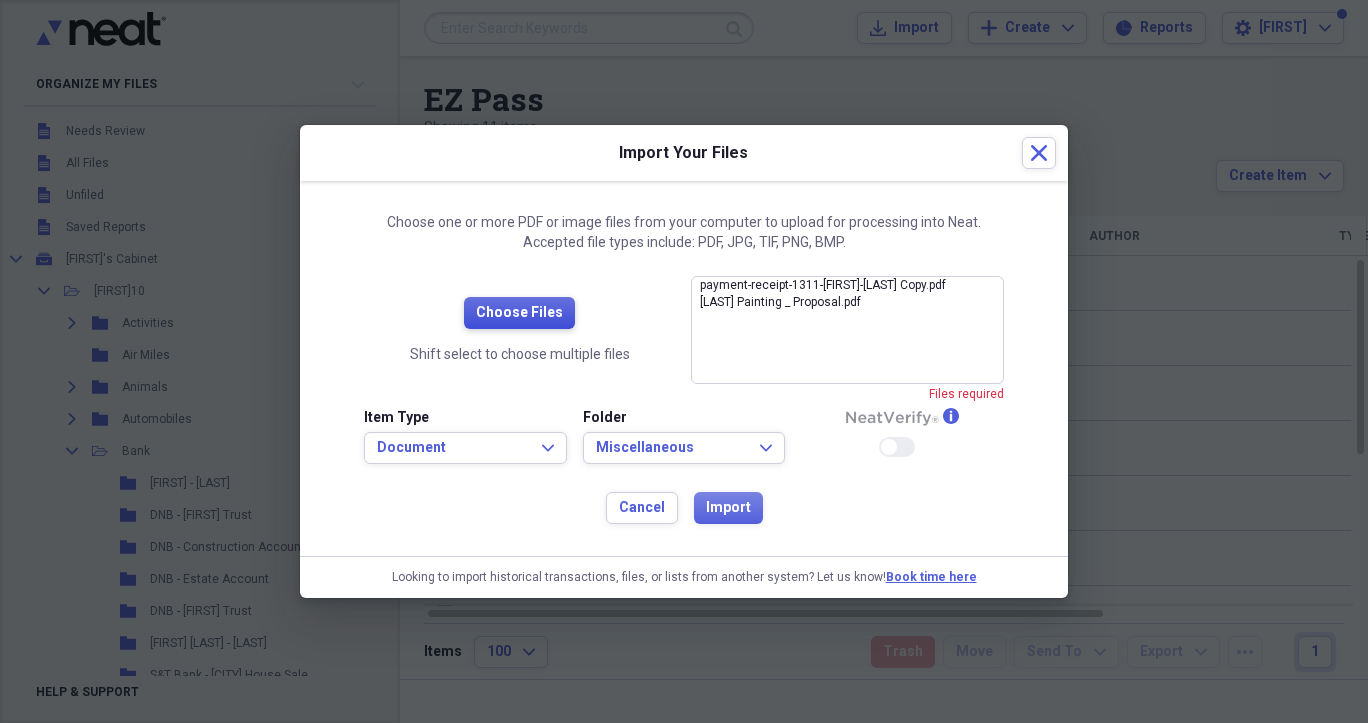 click on "Choose Files" at bounding box center [519, 313] 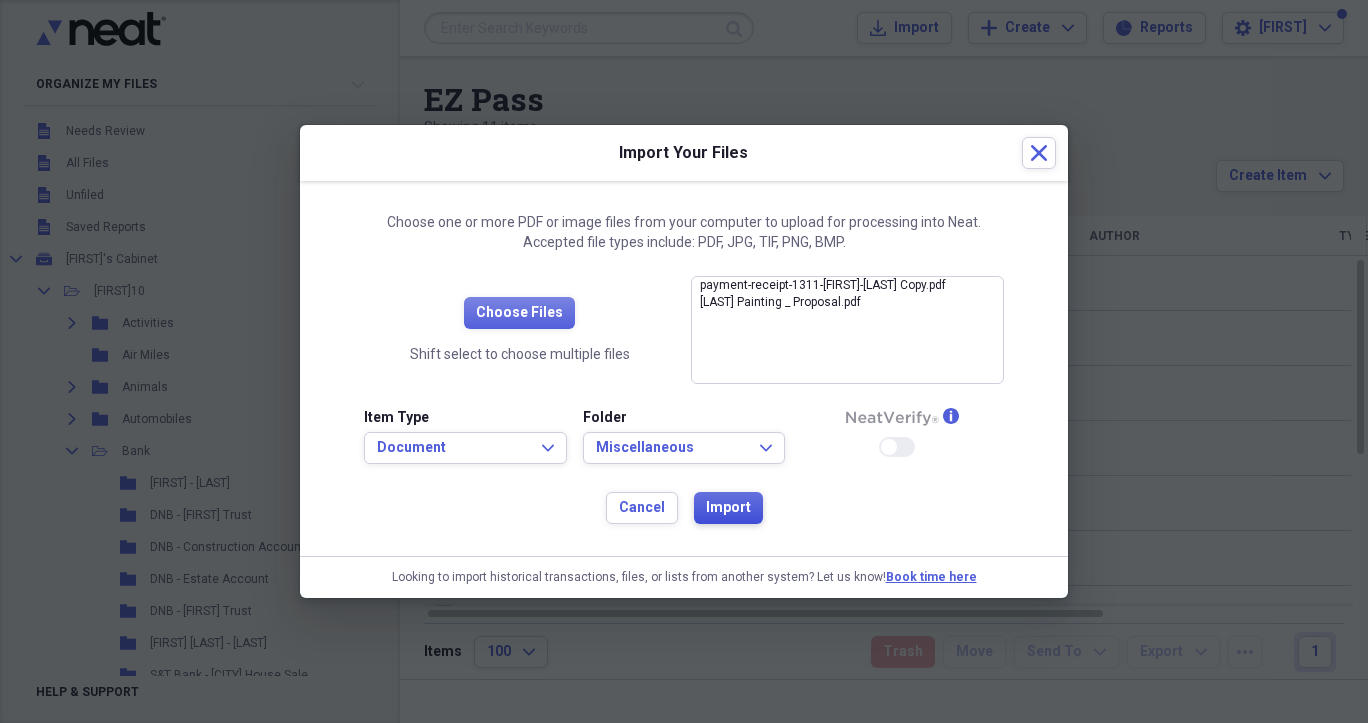 click on "Import" at bounding box center (728, 508) 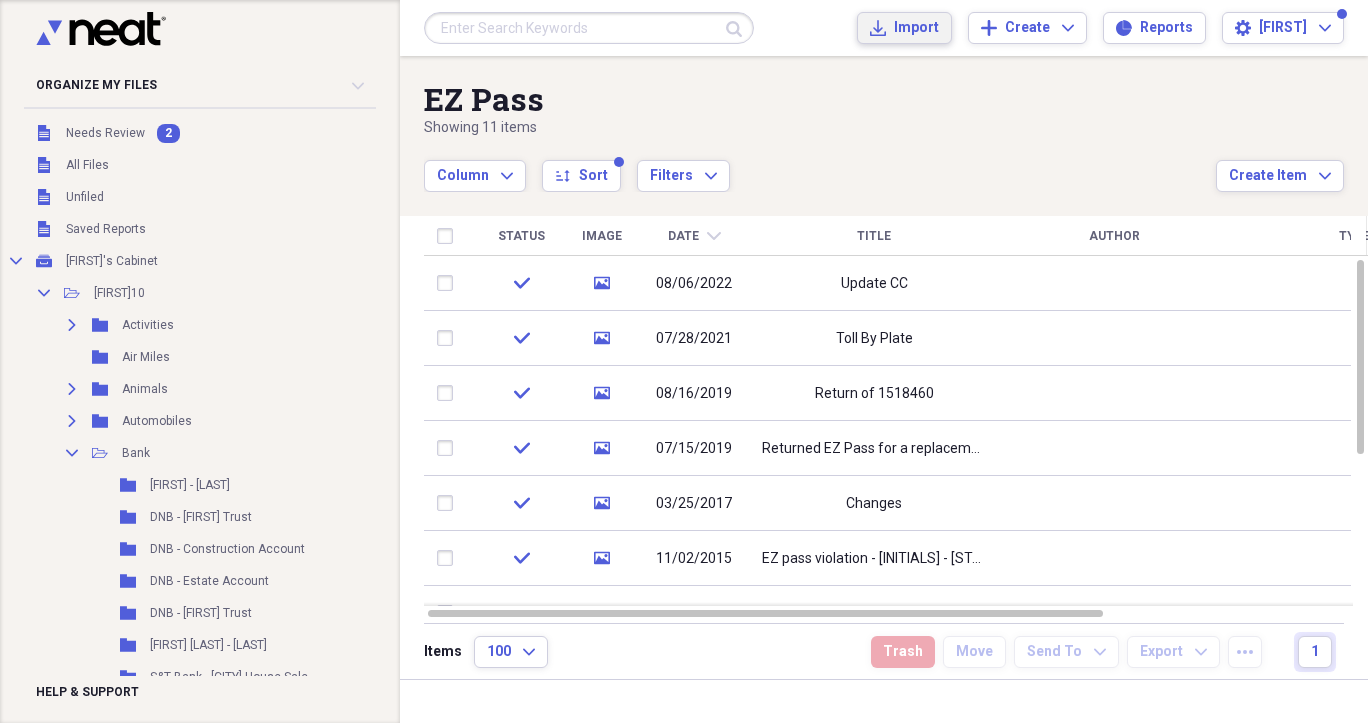 click on "Import" at bounding box center [916, 28] 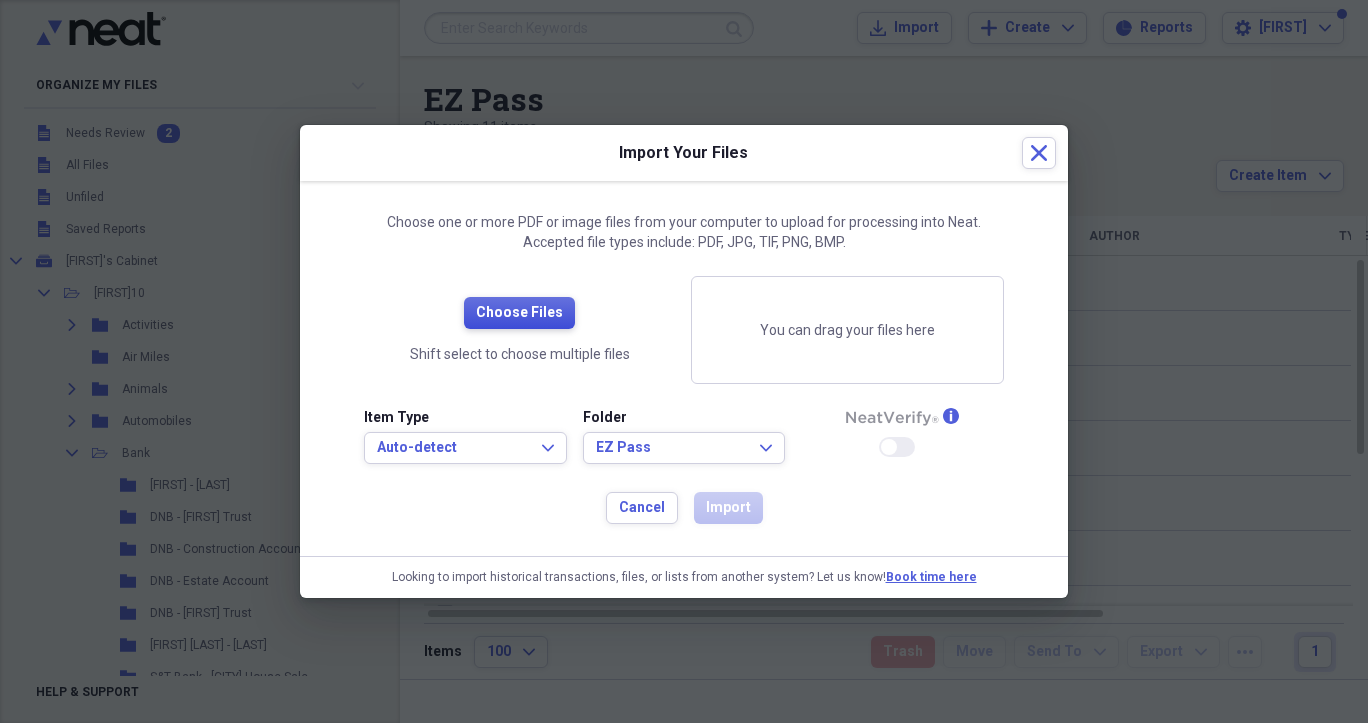 click on "Choose Files" at bounding box center [519, 313] 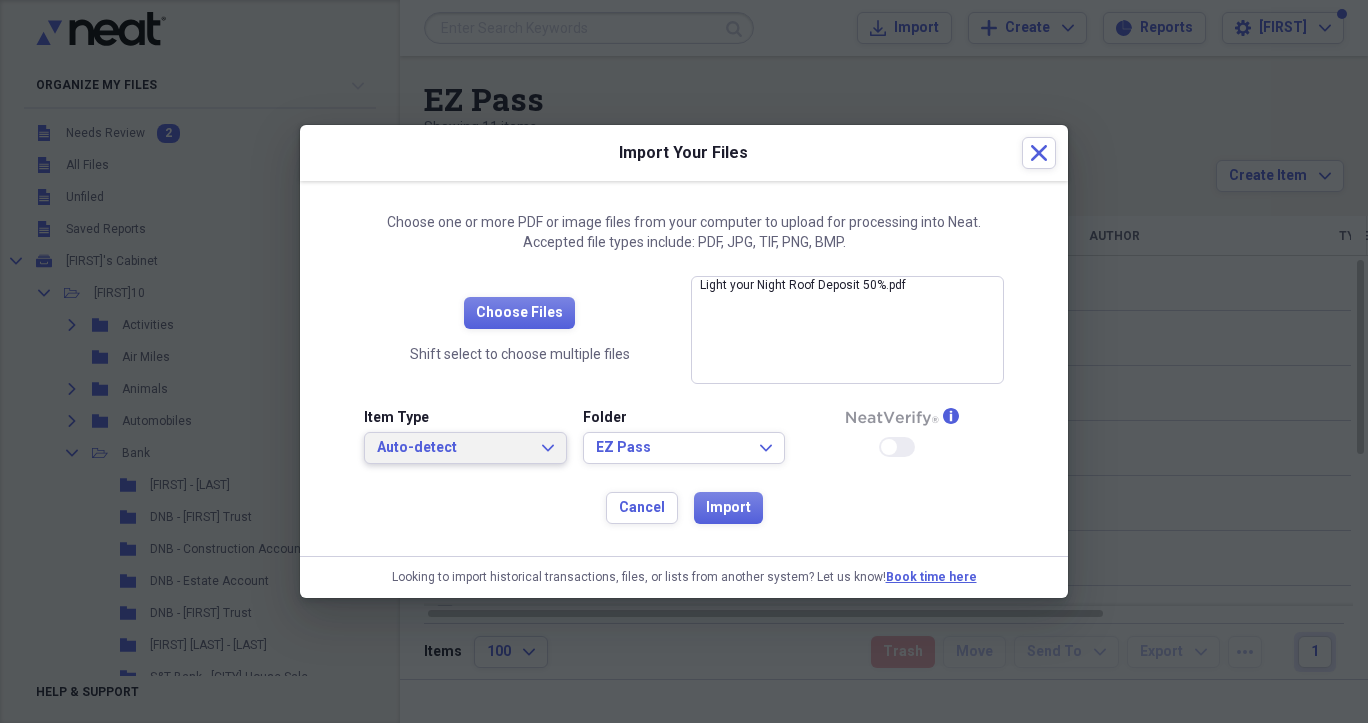 click on "Expand" 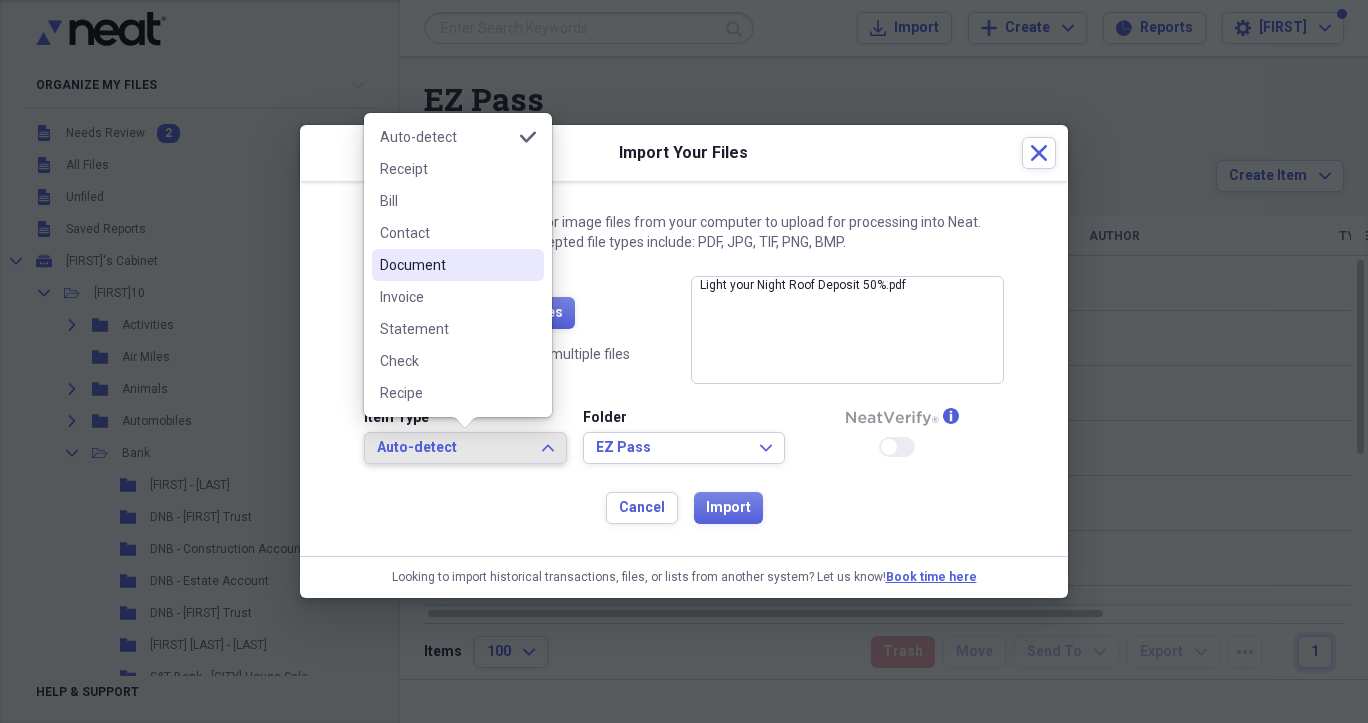 click on "Document" at bounding box center (446, 265) 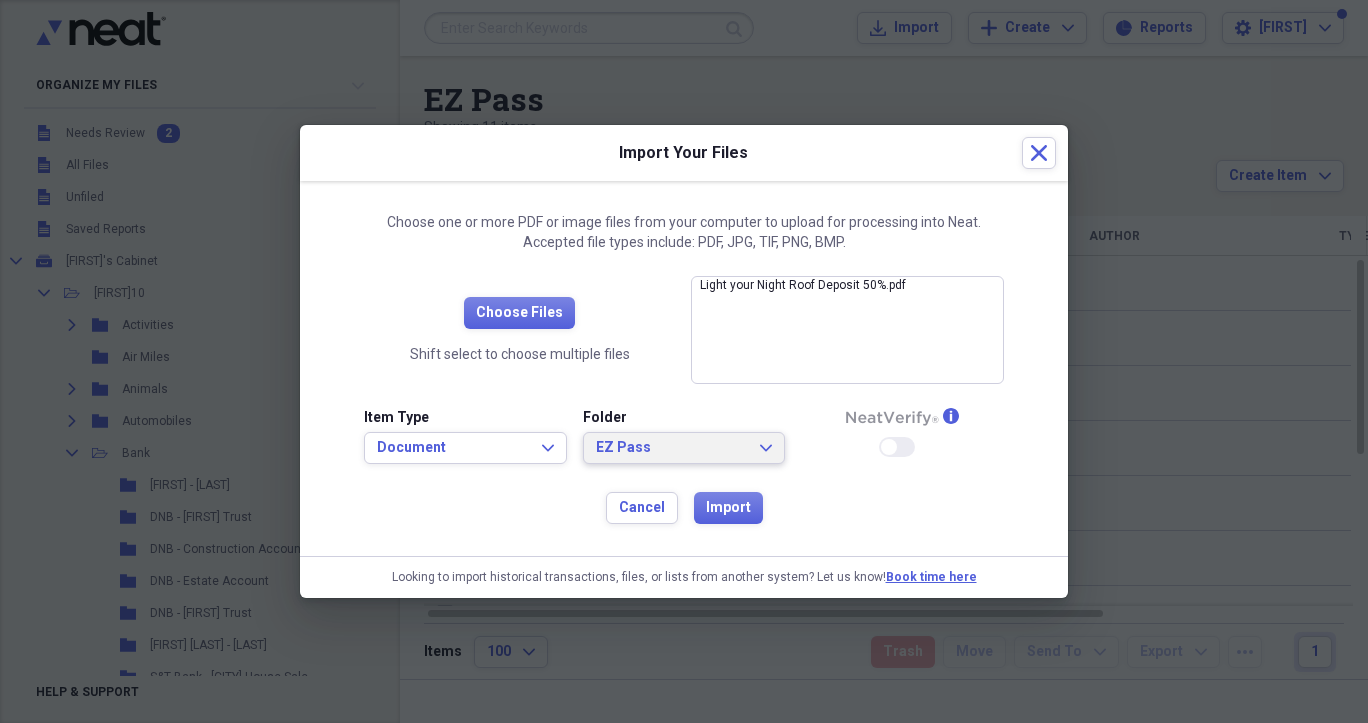 click on "Expand" 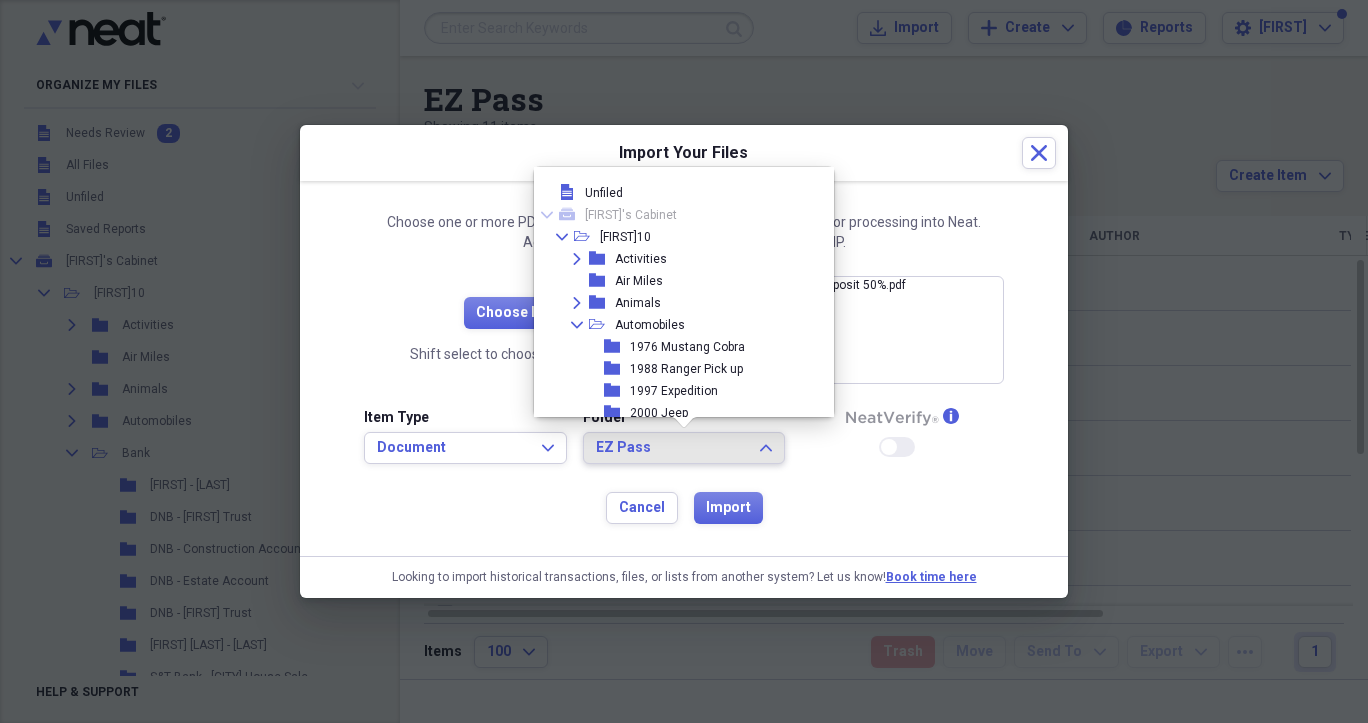 scroll, scrollTop: 546, scrollLeft: 0, axis: vertical 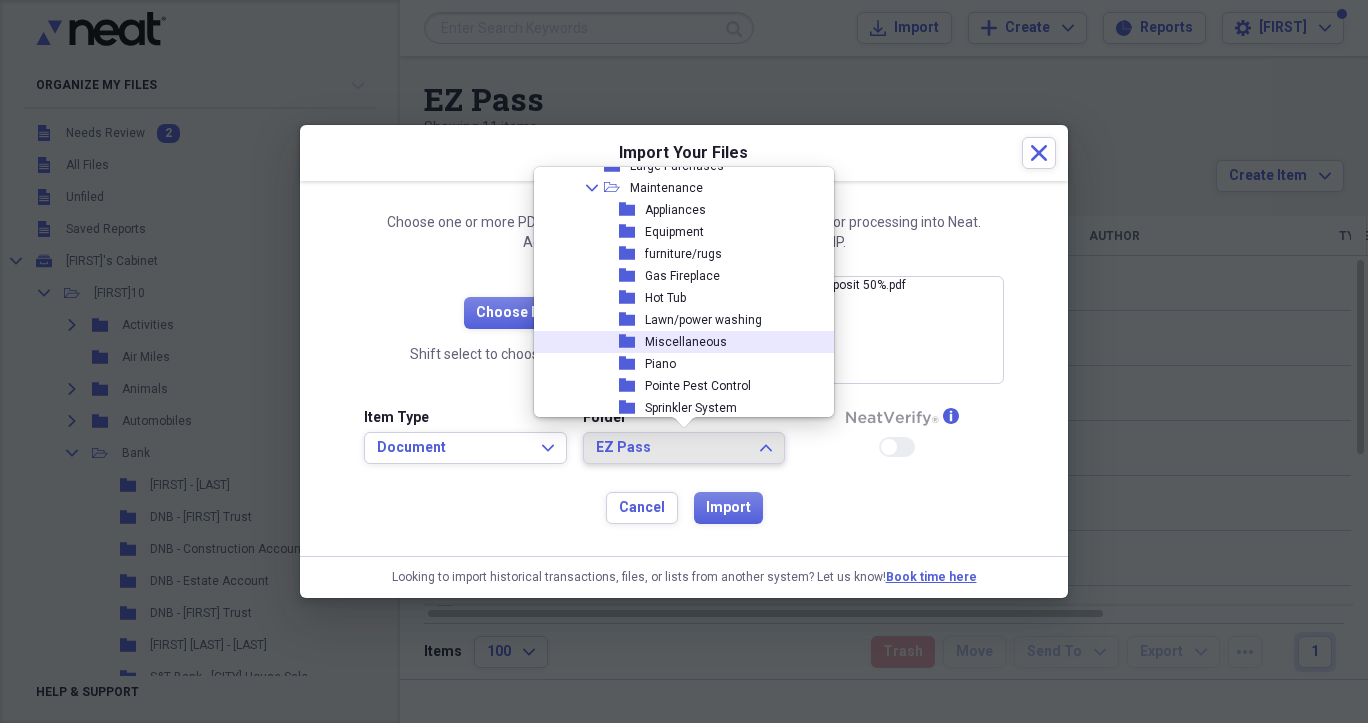 click on "Miscellaneous" at bounding box center [686, 342] 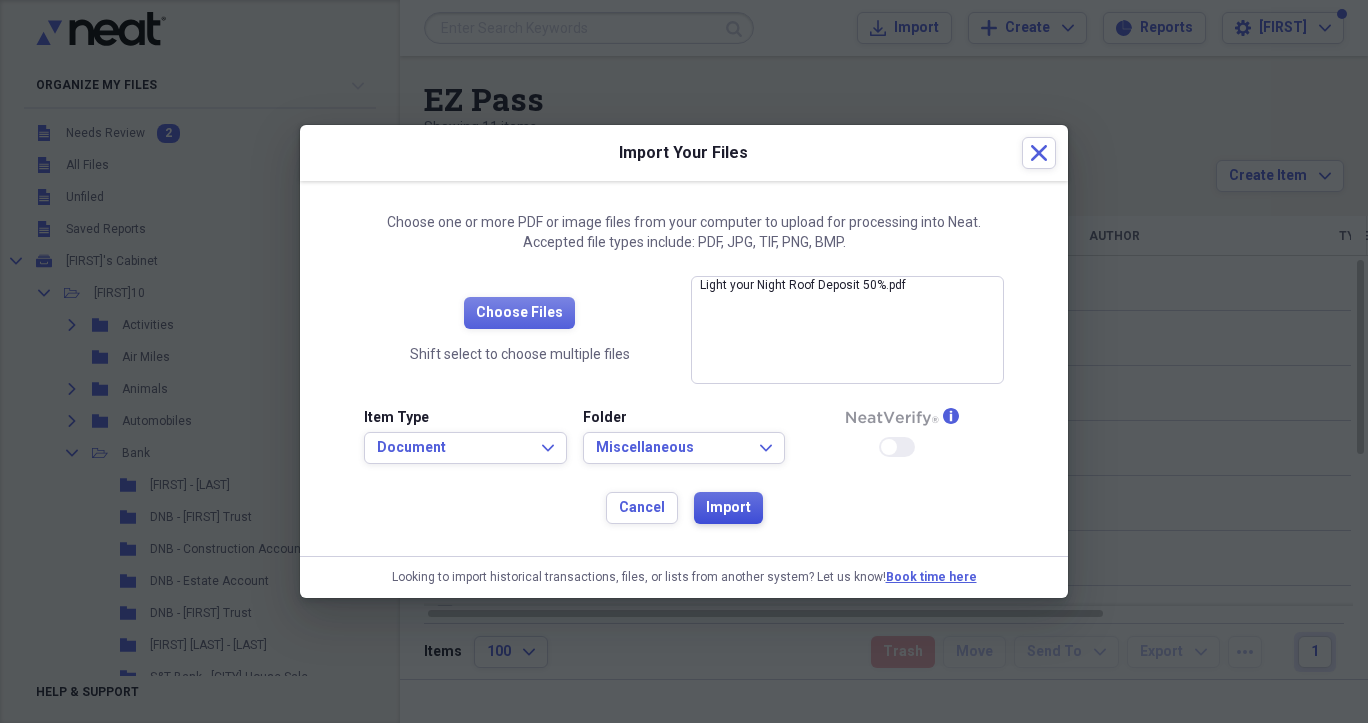 click on "Import" at bounding box center [728, 508] 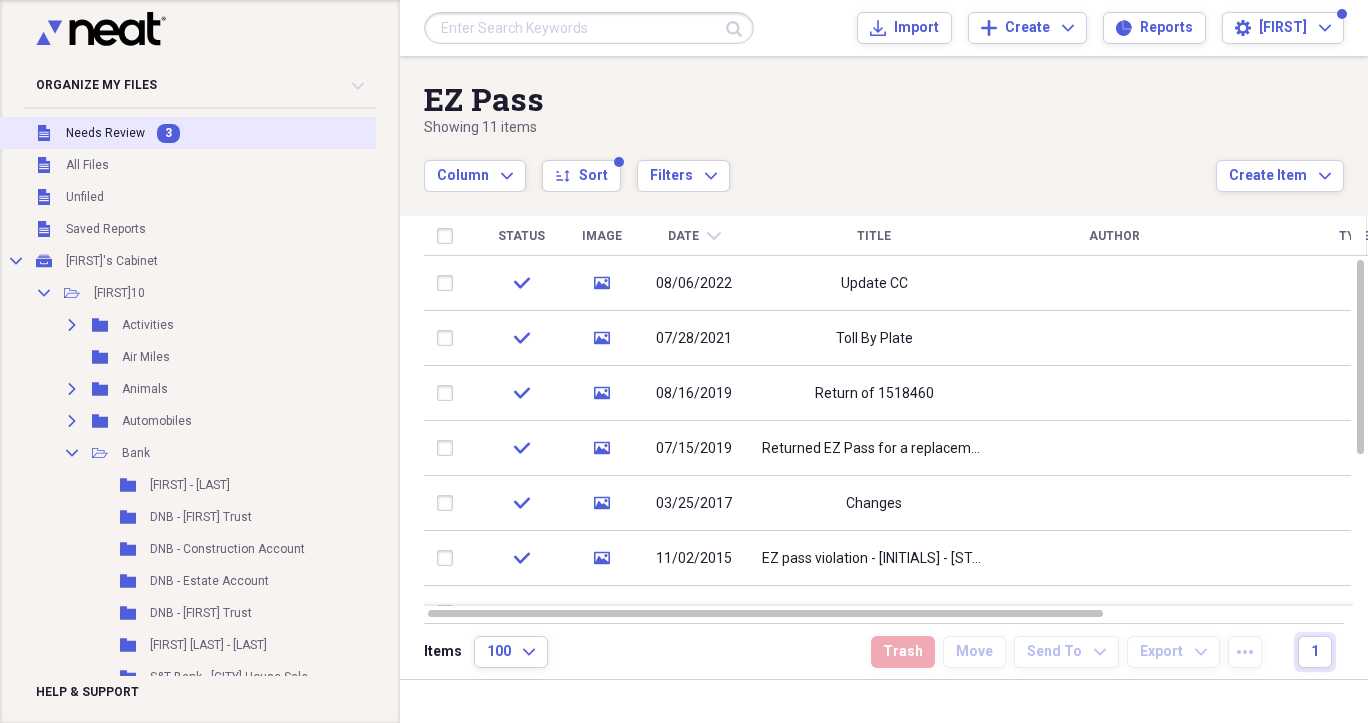 click on "Needs Review" at bounding box center [105, 133] 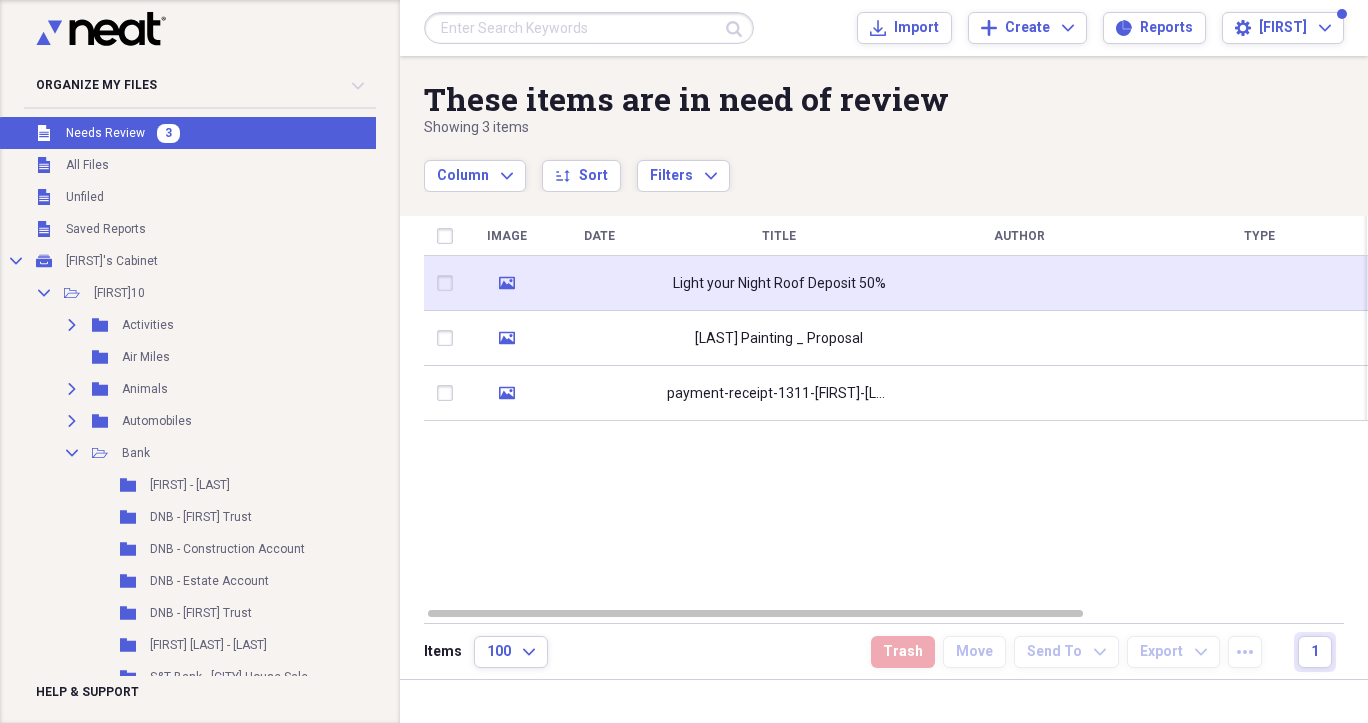 click on "Light your Night Roof Deposit 50%" at bounding box center [779, 284] 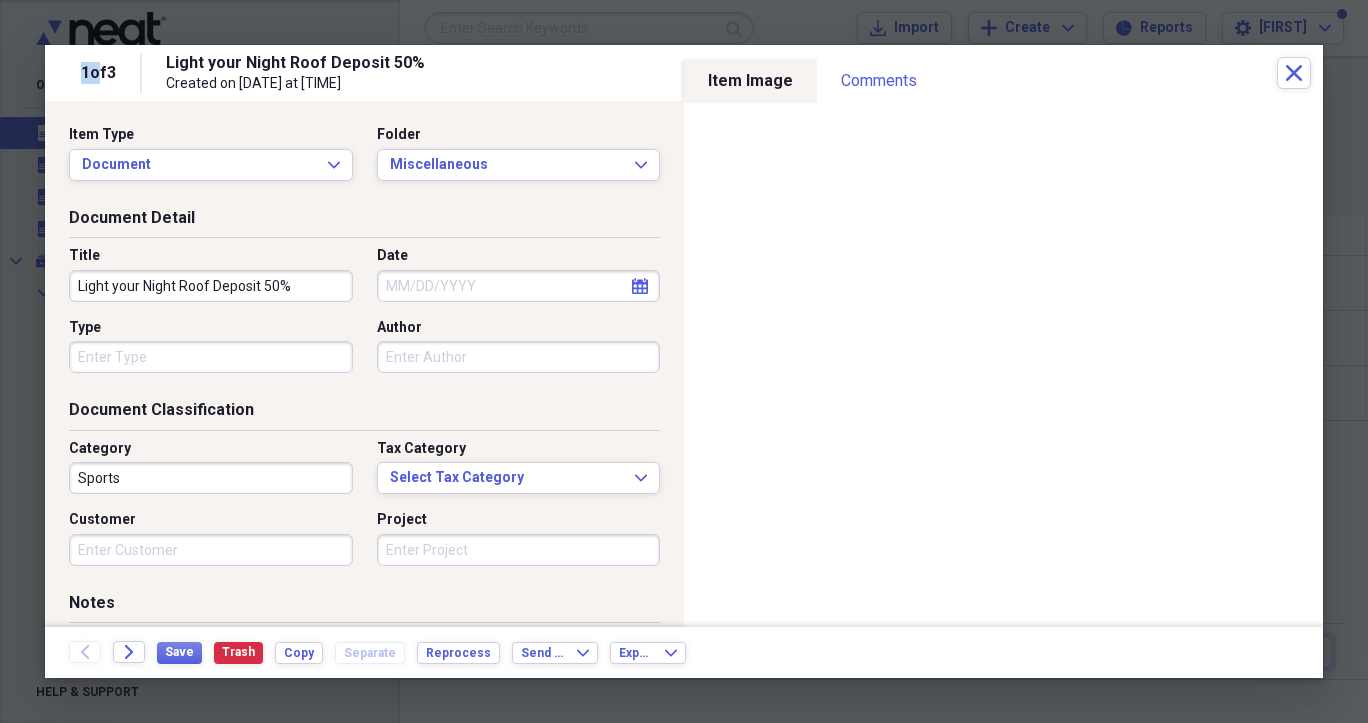 click 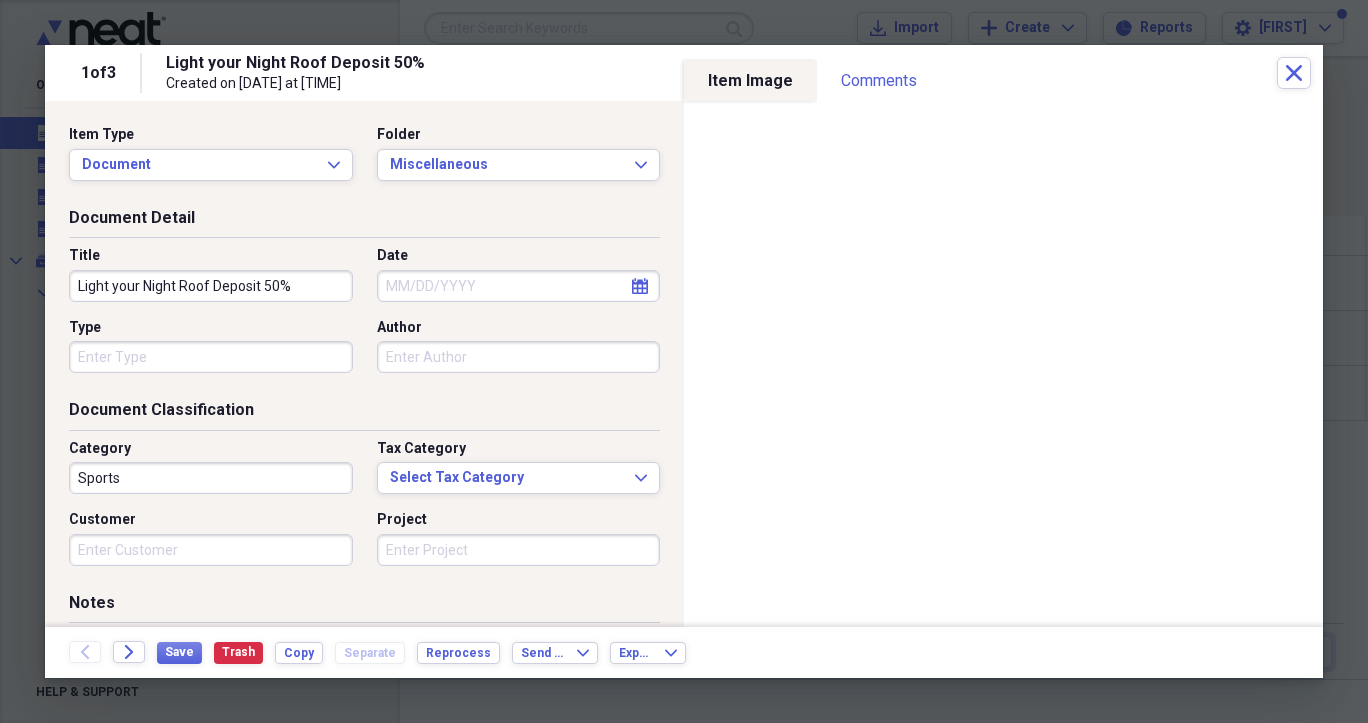 select on "7" 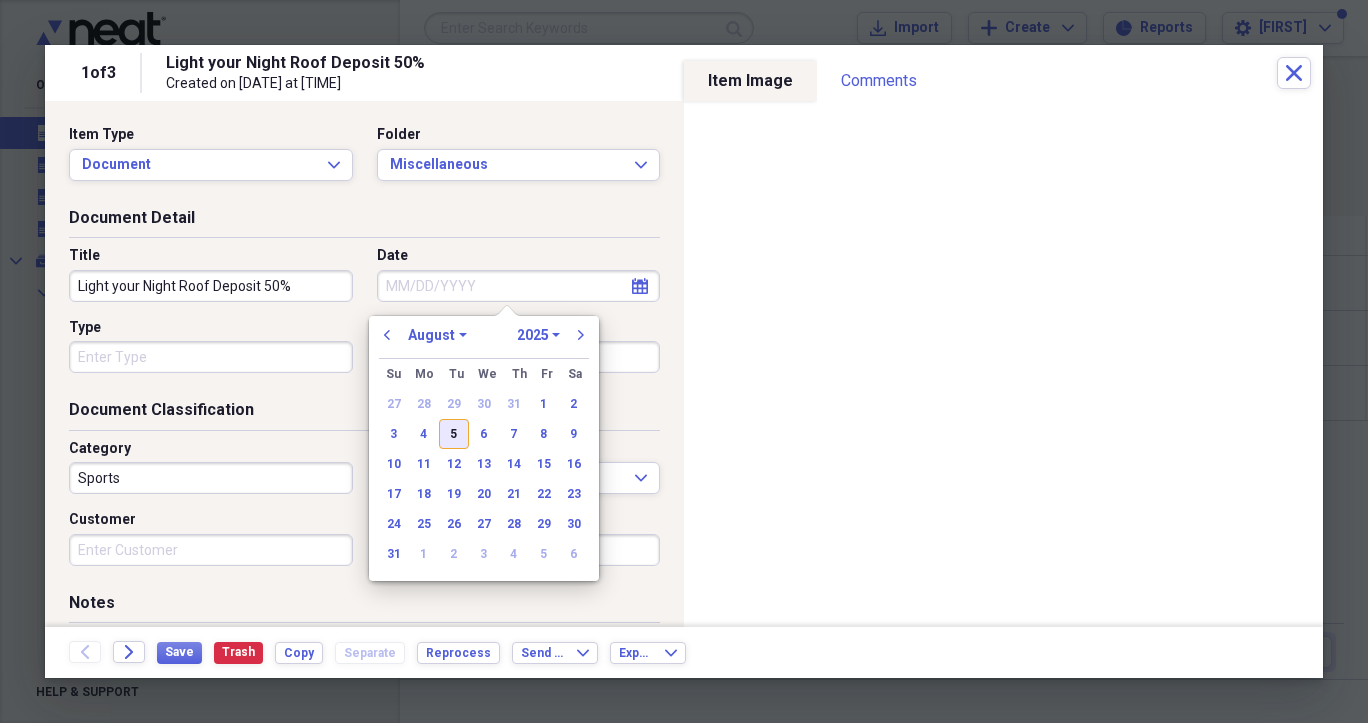 click on "5" at bounding box center (454, 434) 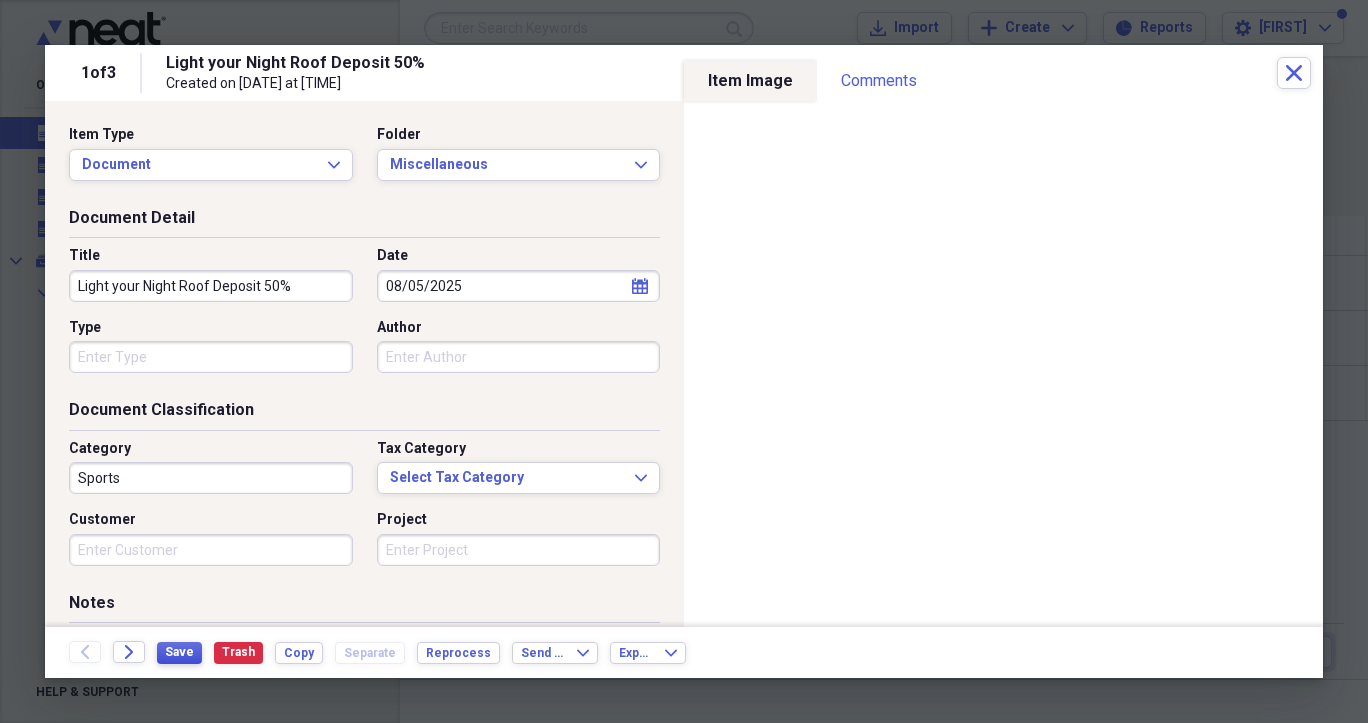 click on "Save" at bounding box center (179, 652) 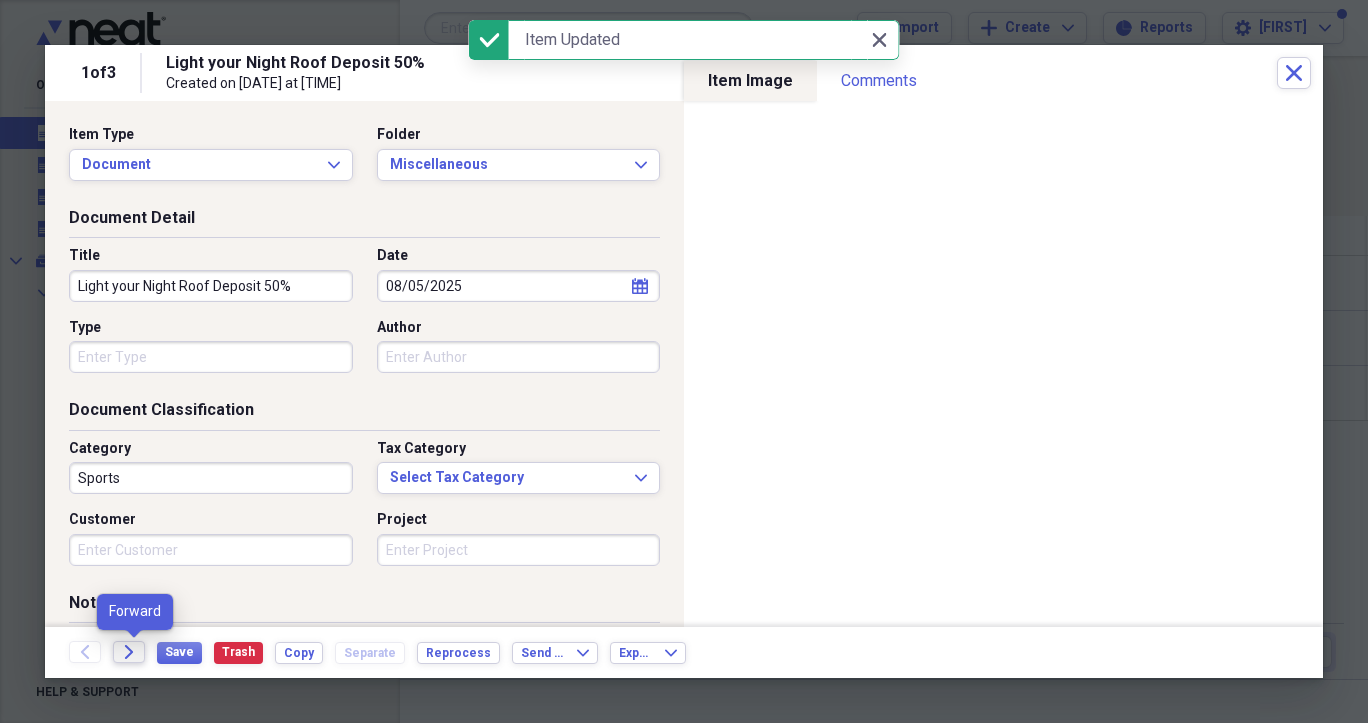 click on "Forward" 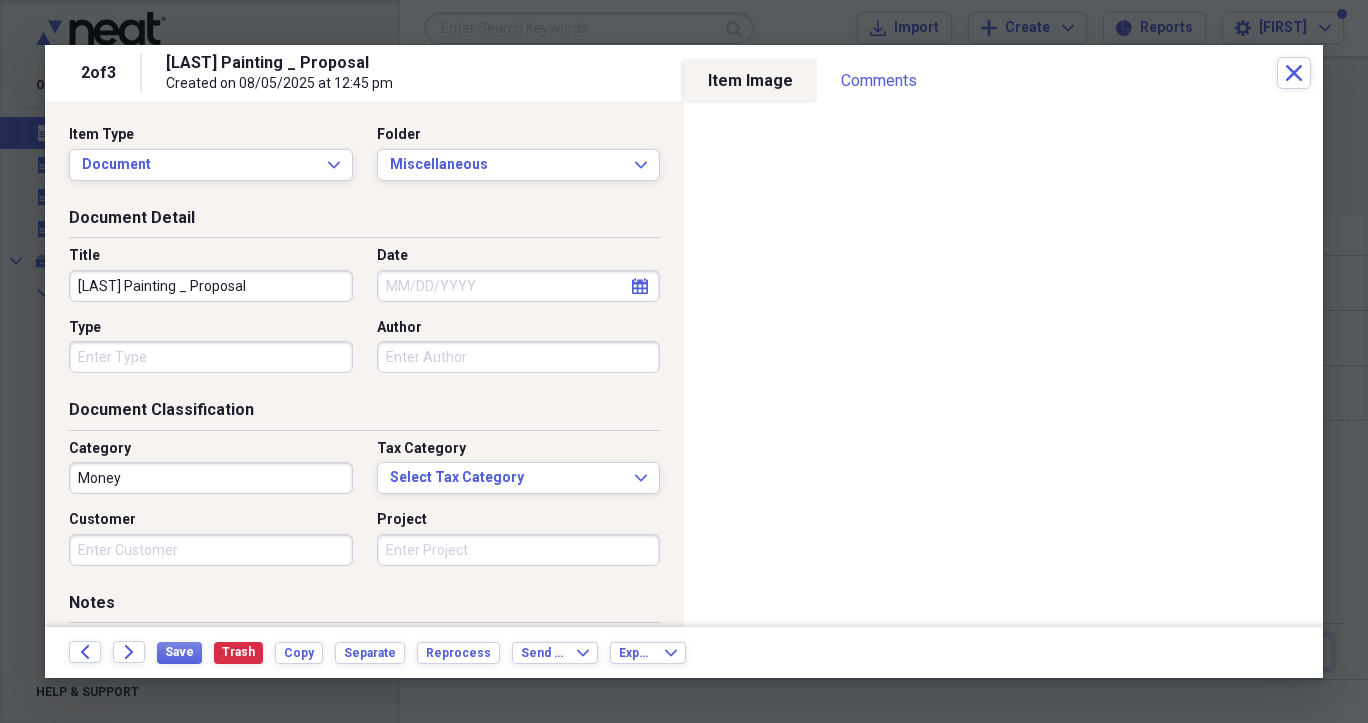 click on "calendar" 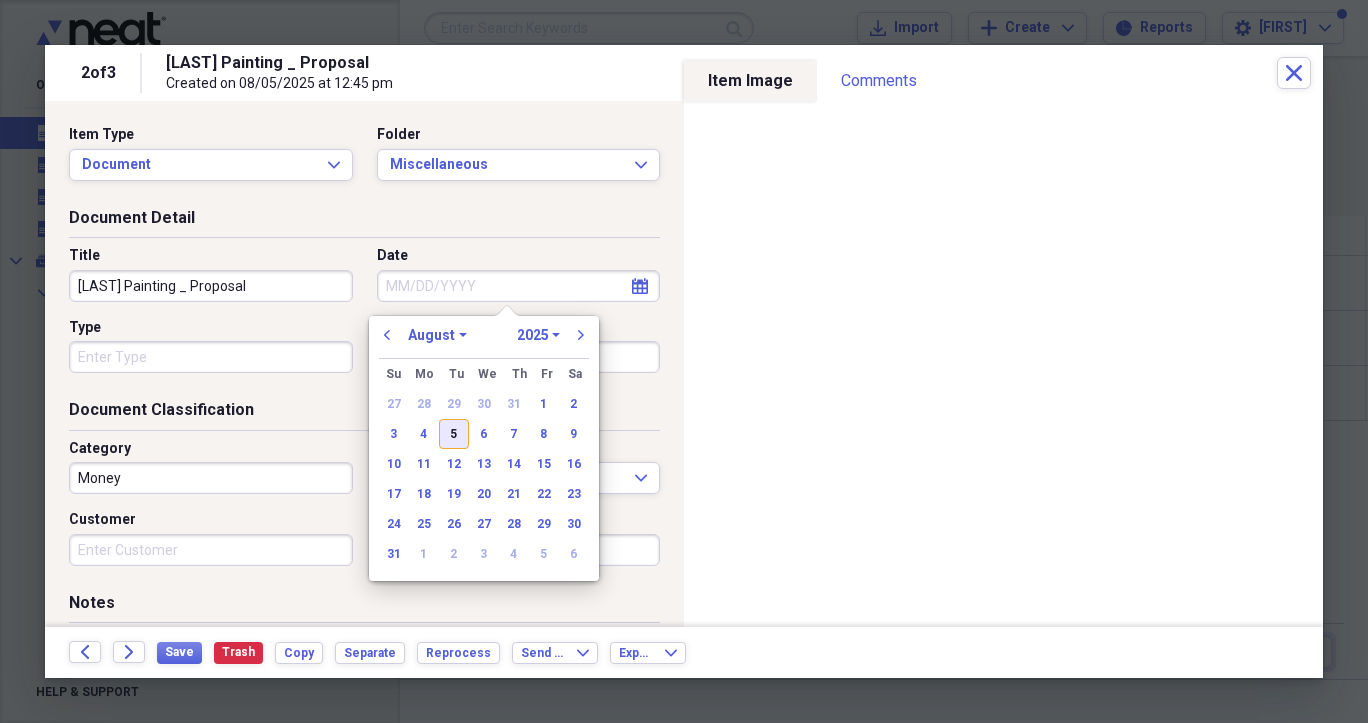 click on "5" at bounding box center (454, 434) 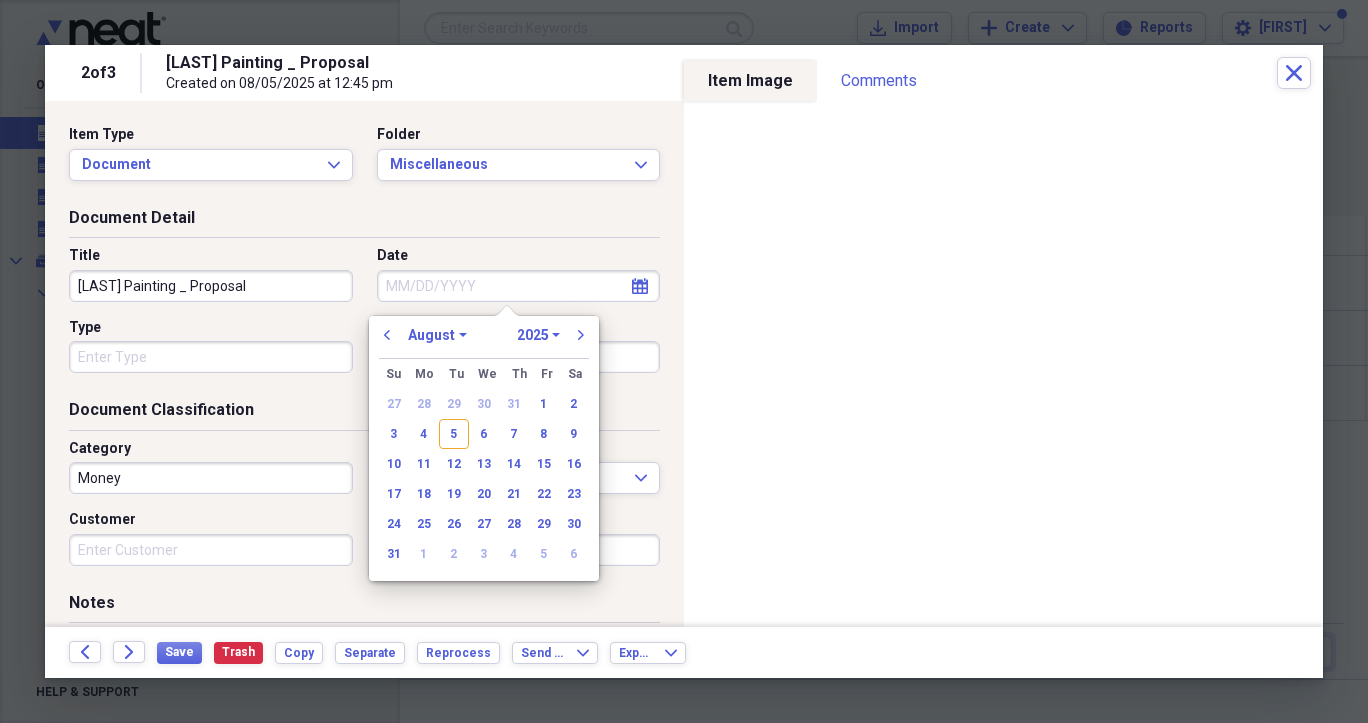 type on "08/05/2025" 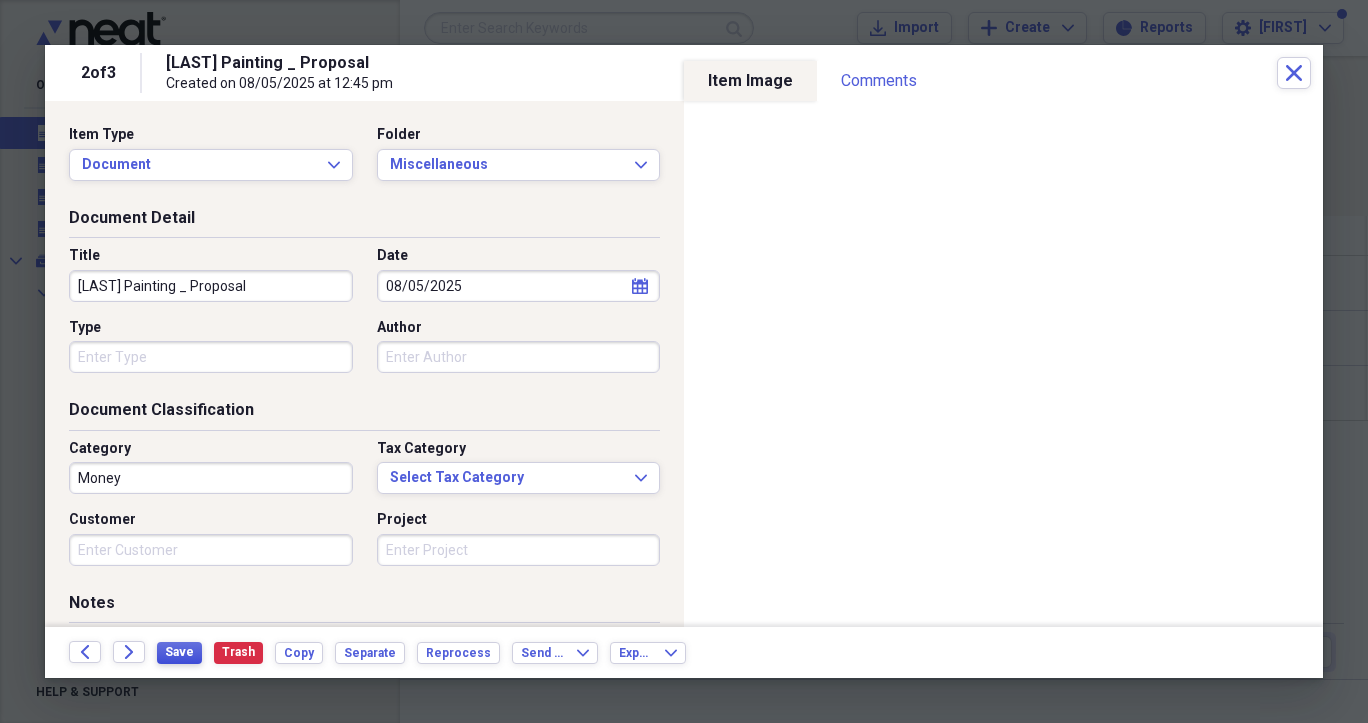 click on "Save" at bounding box center [179, 652] 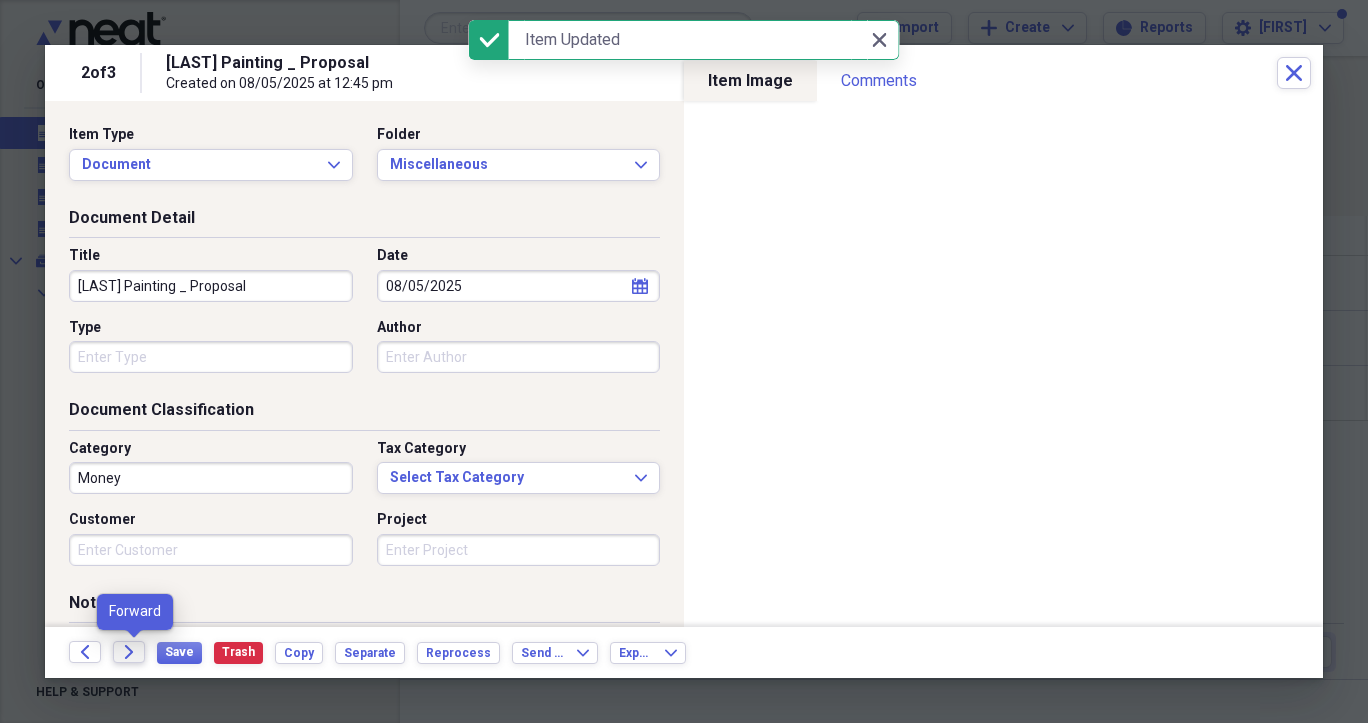 click on "Forward" 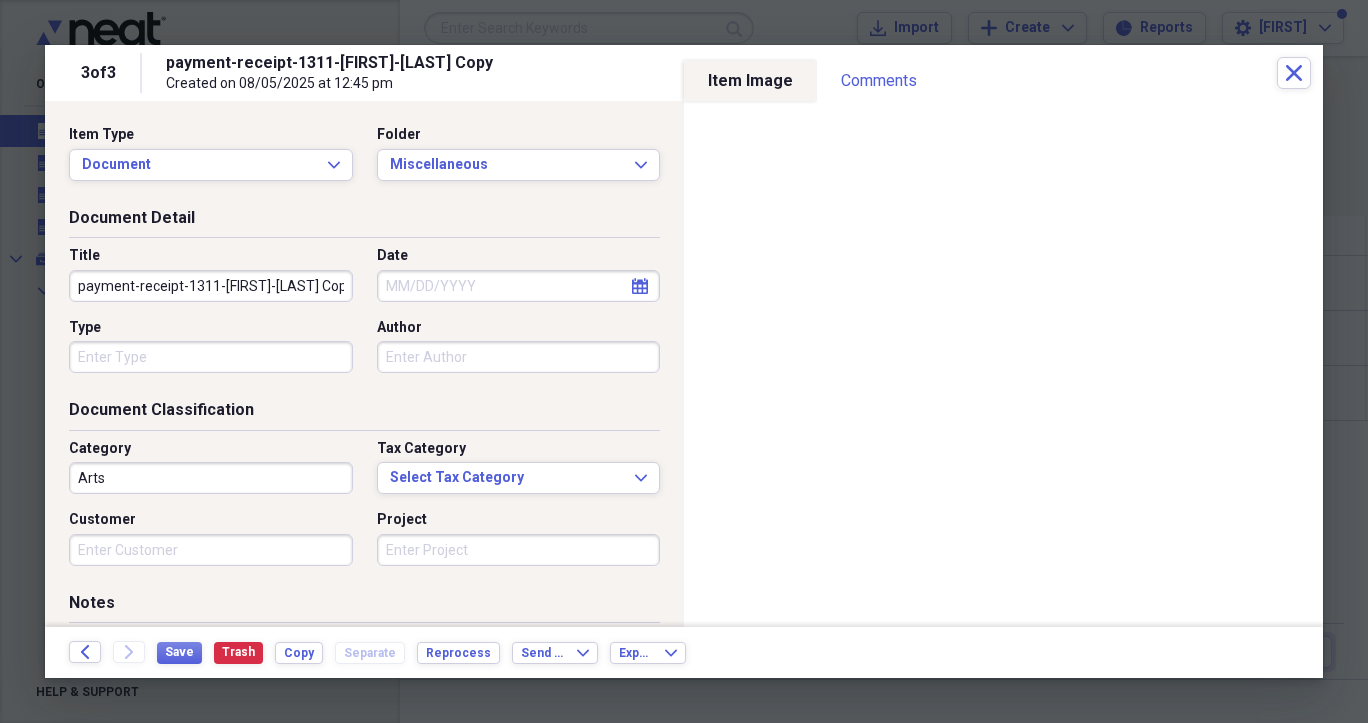 click on "calendar" 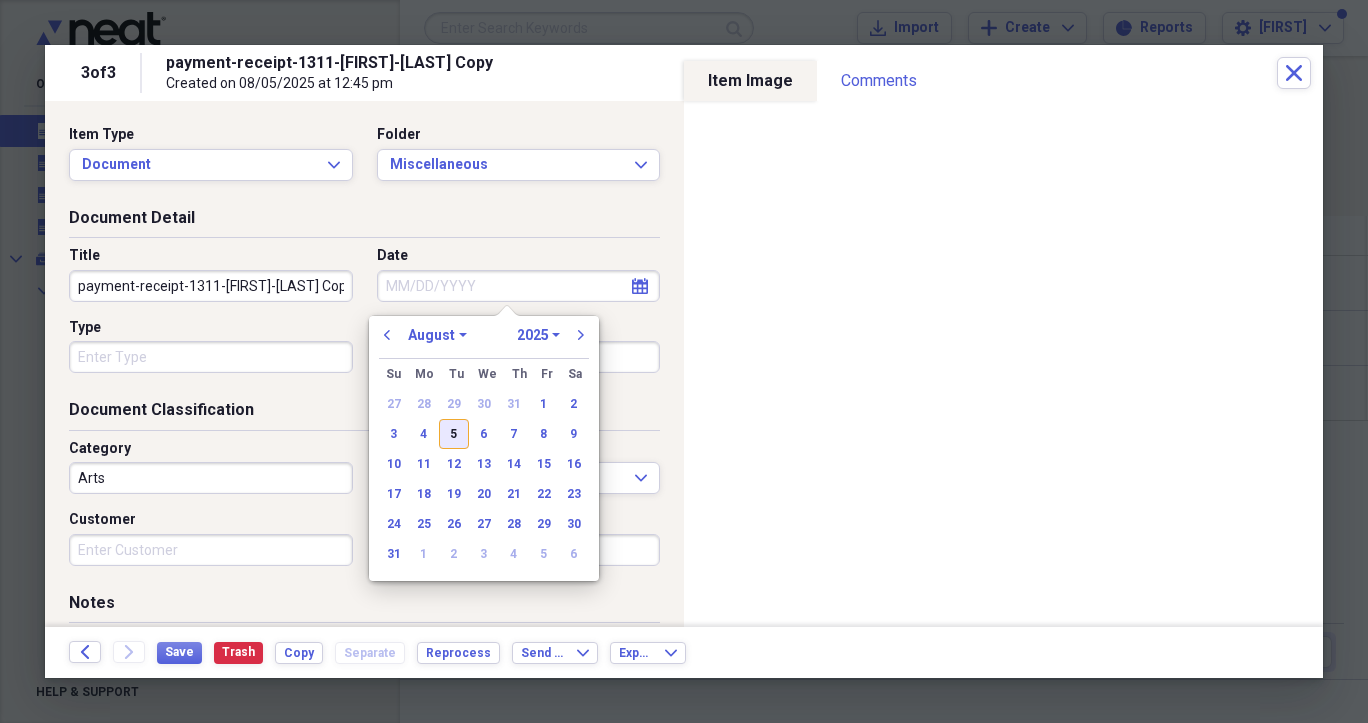 click on "5" at bounding box center (454, 434) 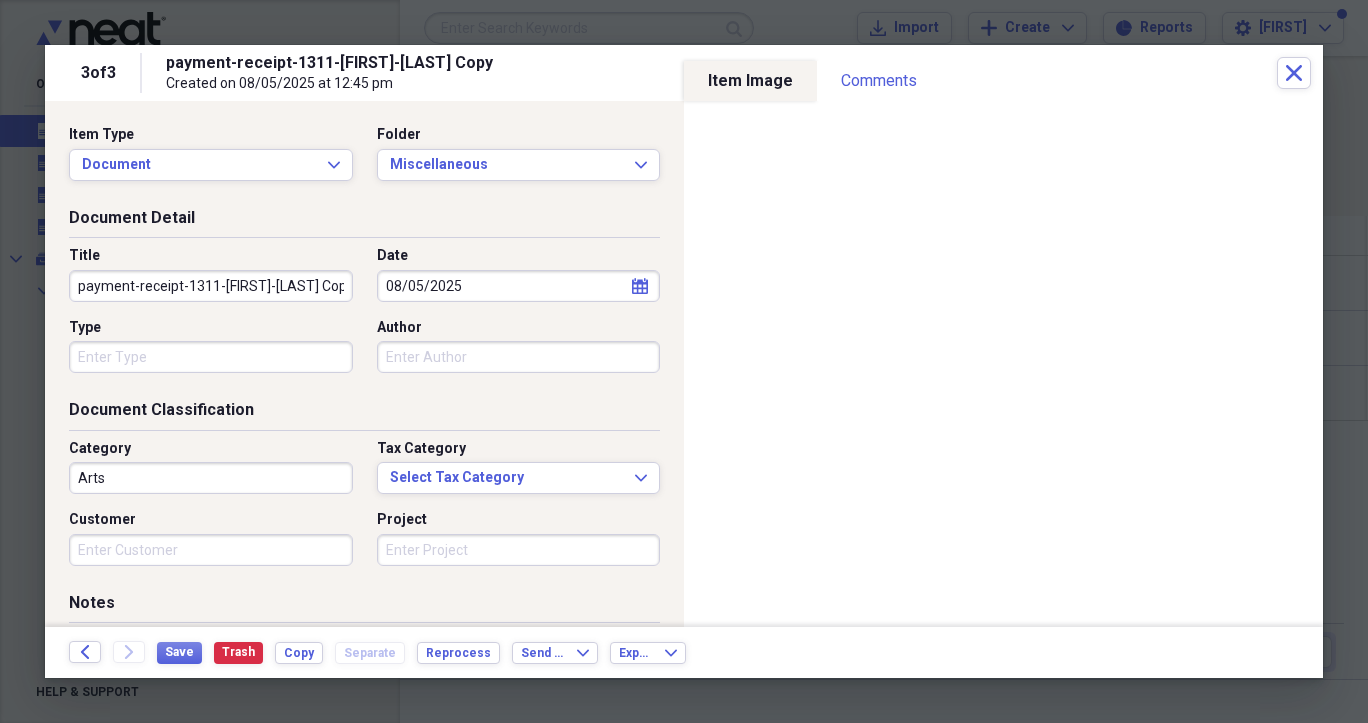 click on "payment-receipt-1311-[FIRST]-[LAST] Copy" at bounding box center (211, 286) 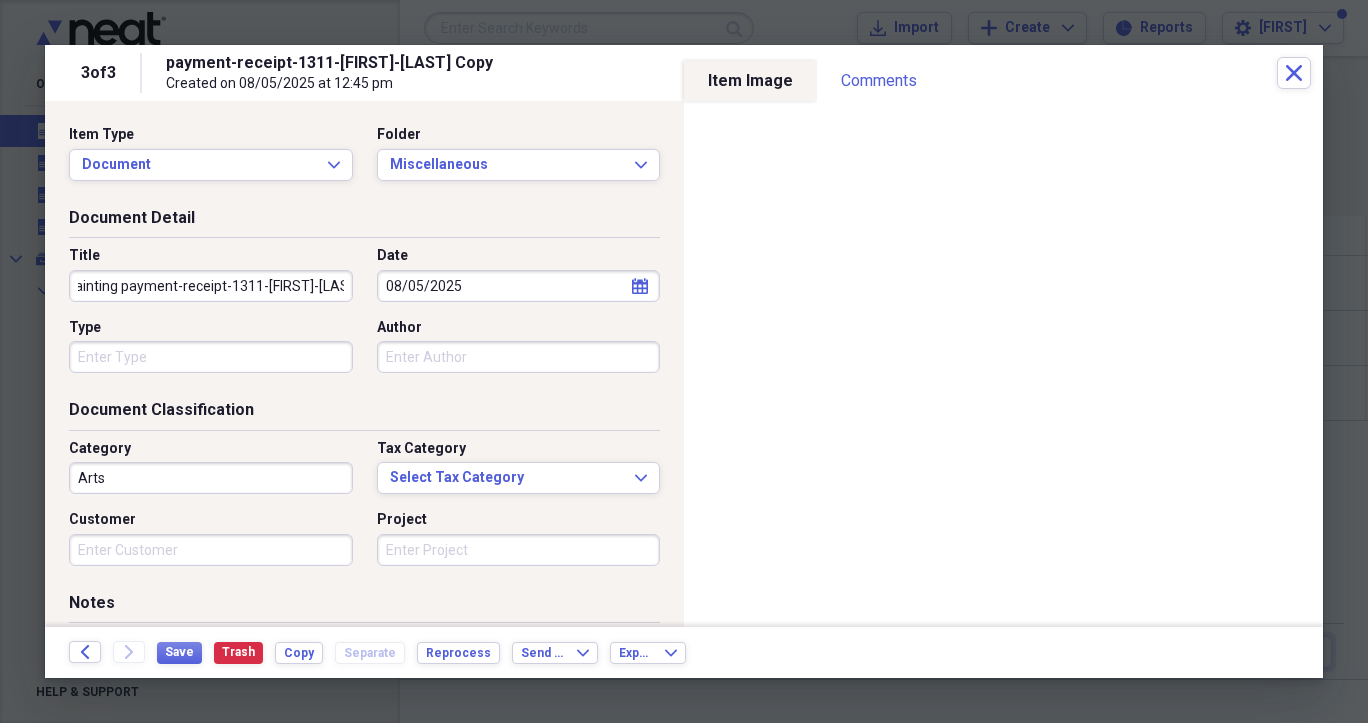 scroll, scrollTop: 0, scrollLeft: 108, axis: horizontal 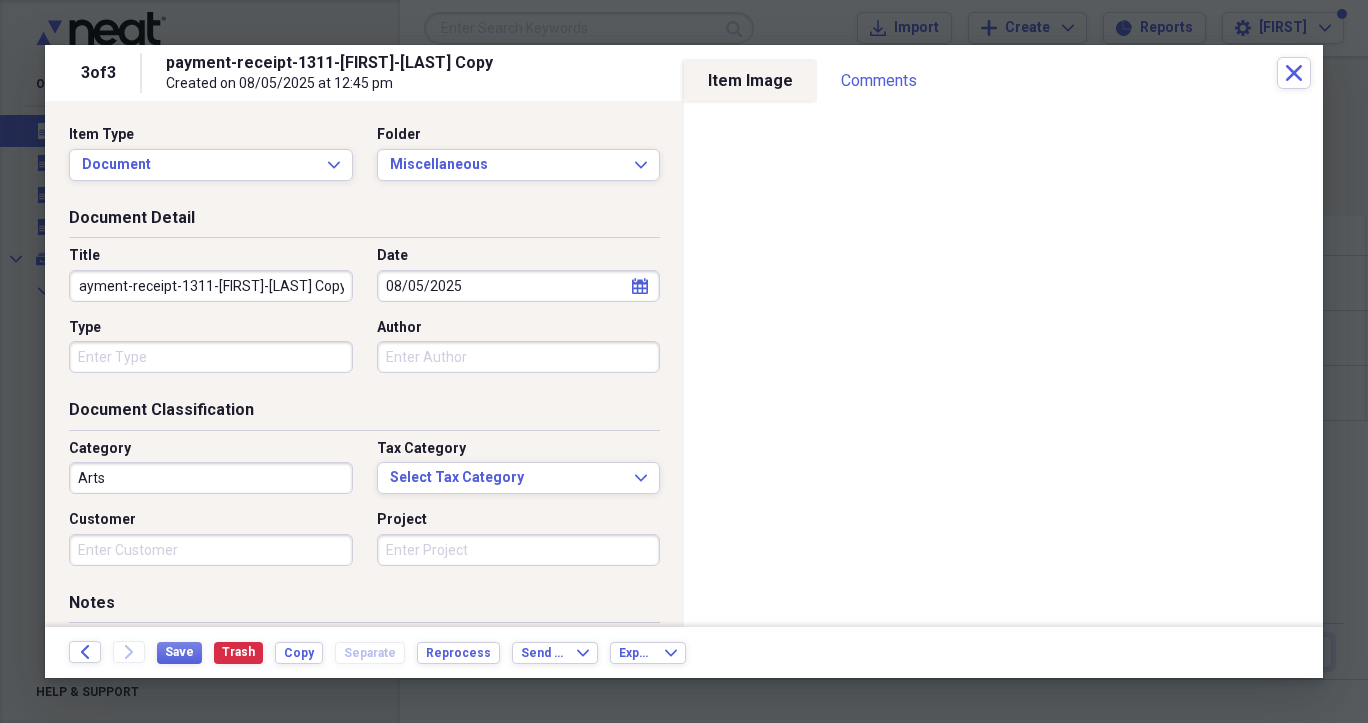 drag, startPoint x: 274, startPoint y: 287, endPoint x: 359, endPoint y: 290, distance: 85.052925 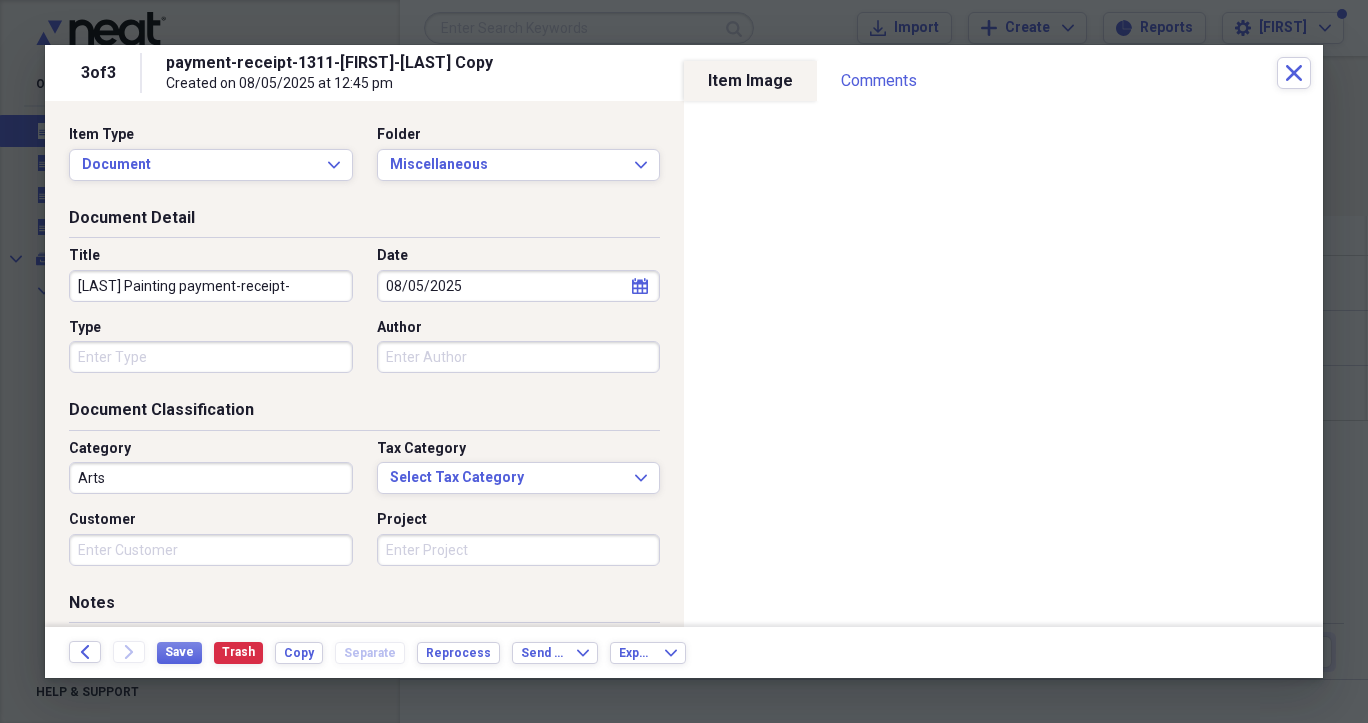 scroll, scrollTop: 0, scrollLeft: 0, axis: both 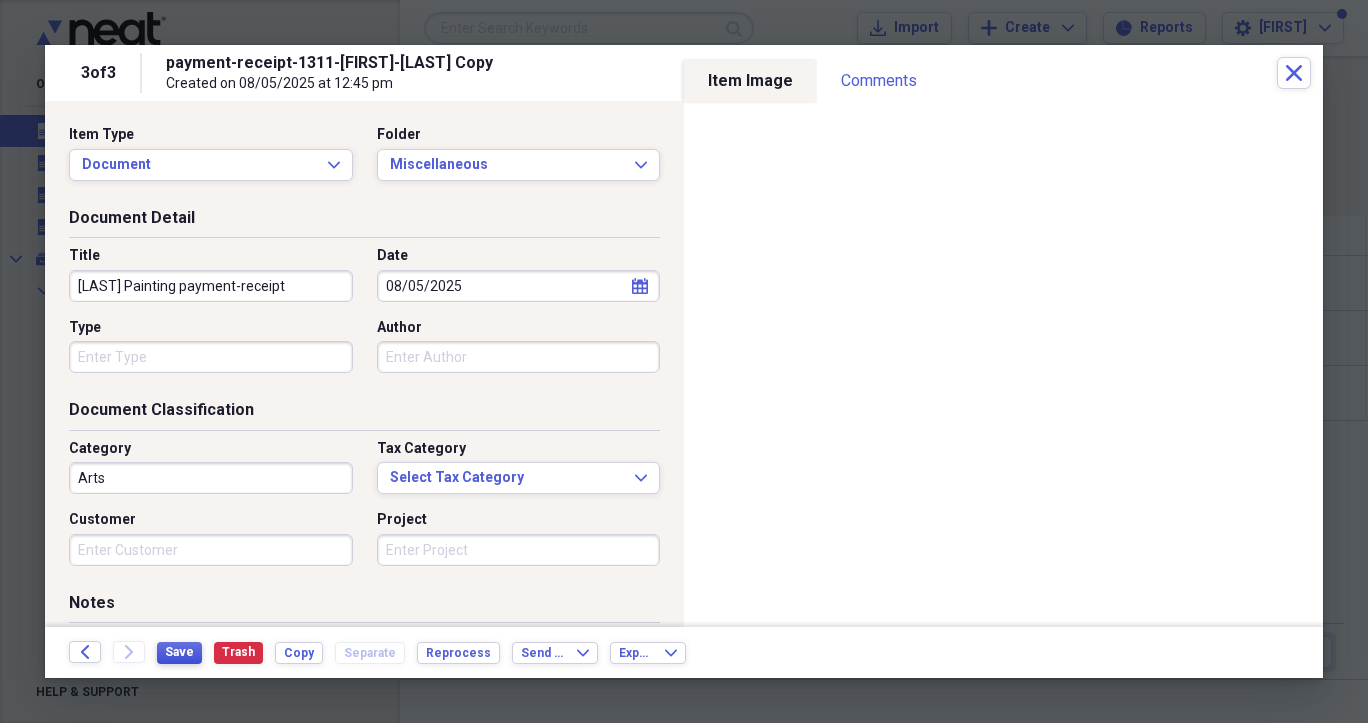 type on "[LAST] Painting payment-receipt" 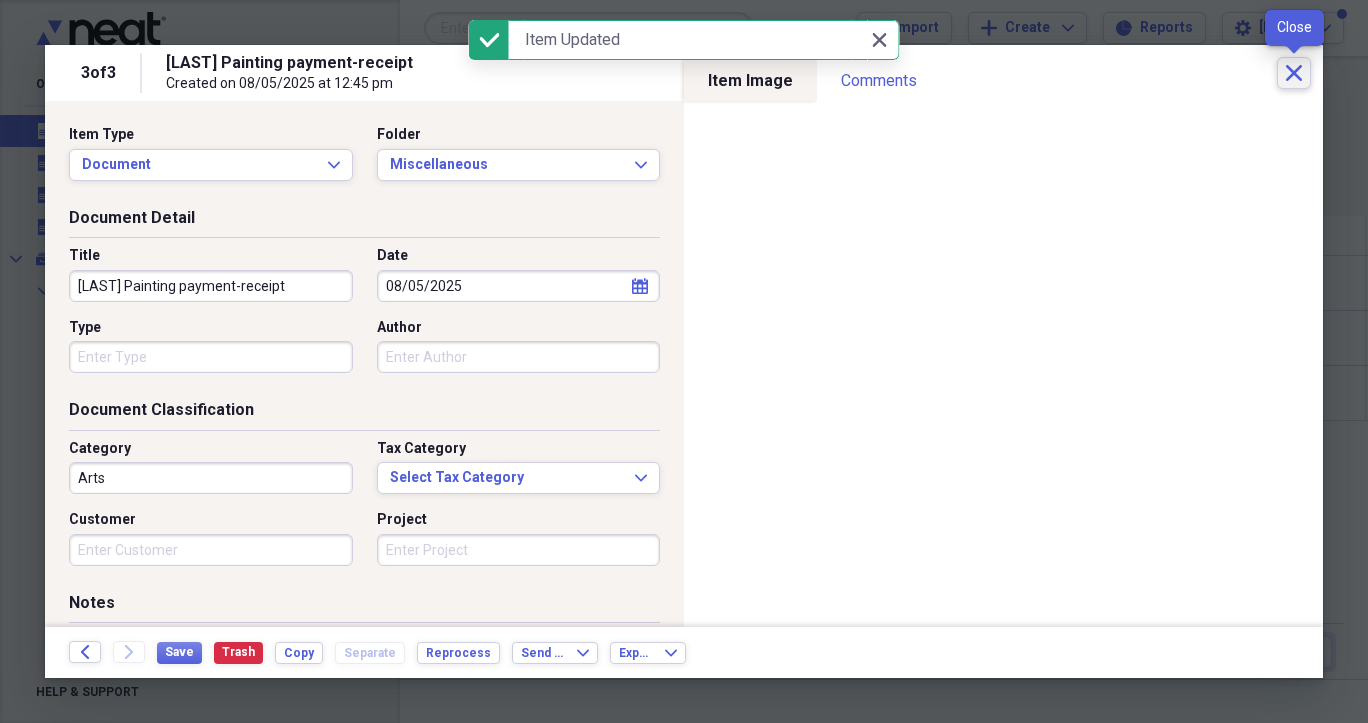 click on "Close" 